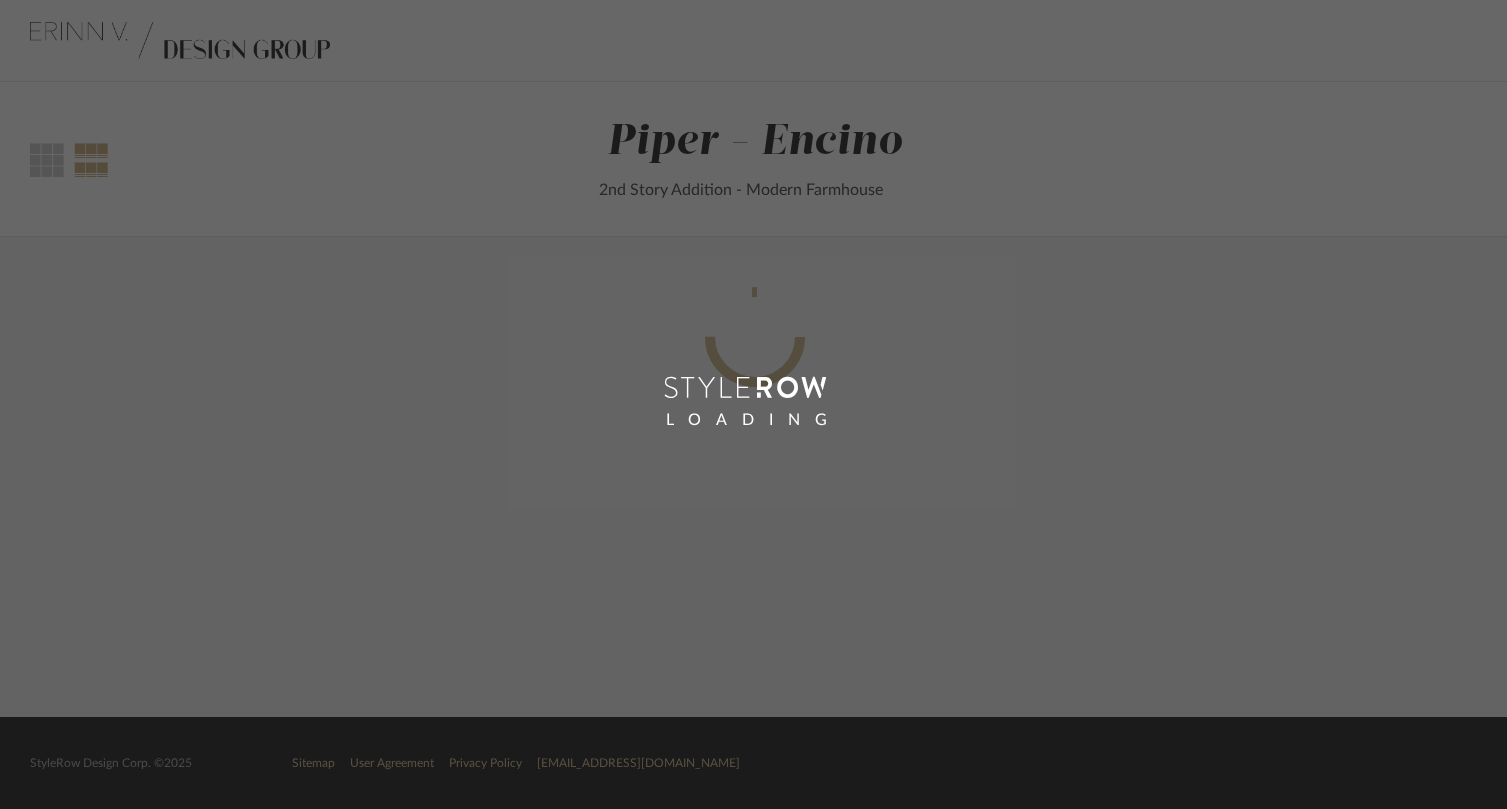 scroll, scrollTop: 0, scrollLeft: 0, axis: both 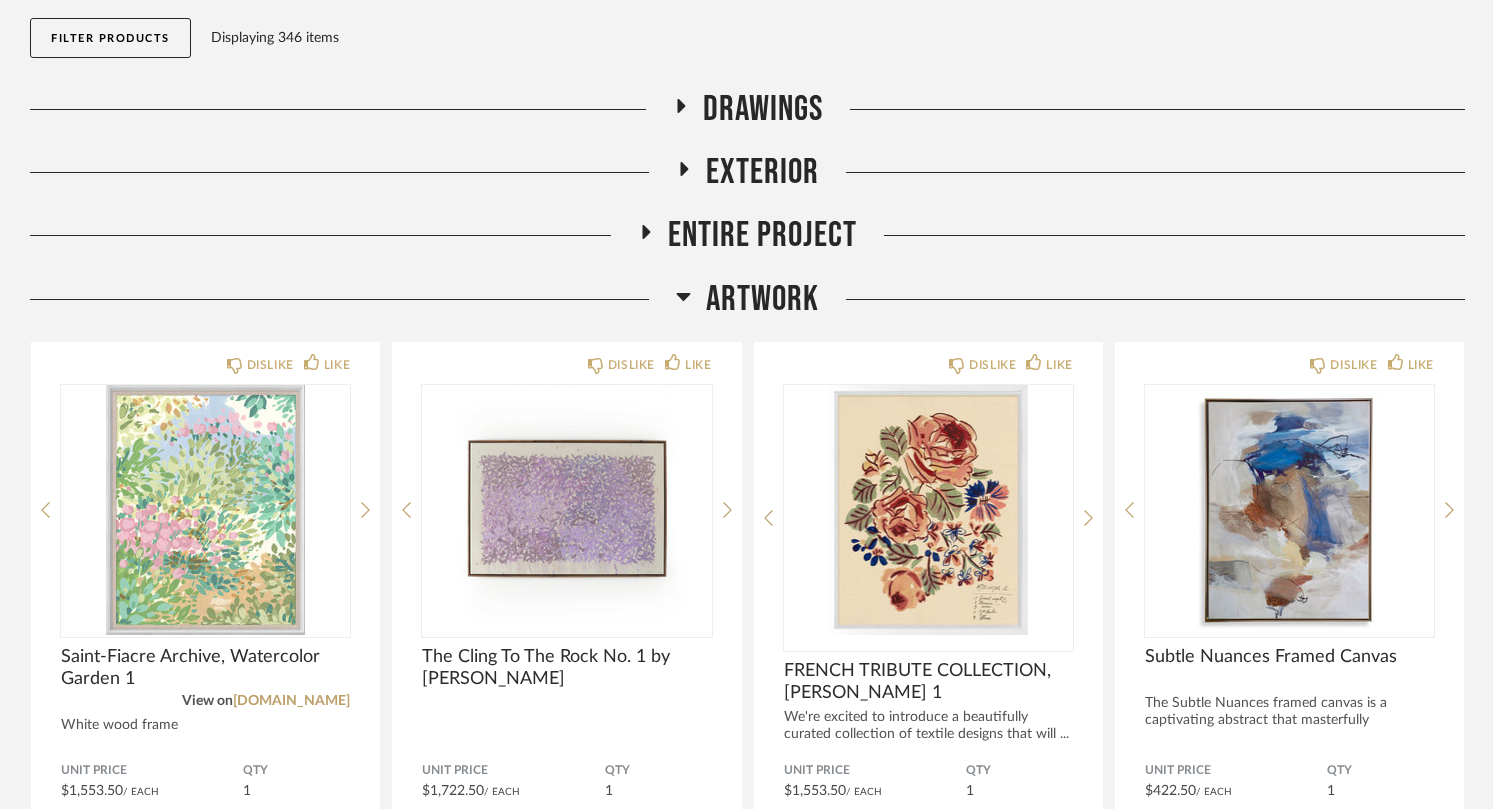 click 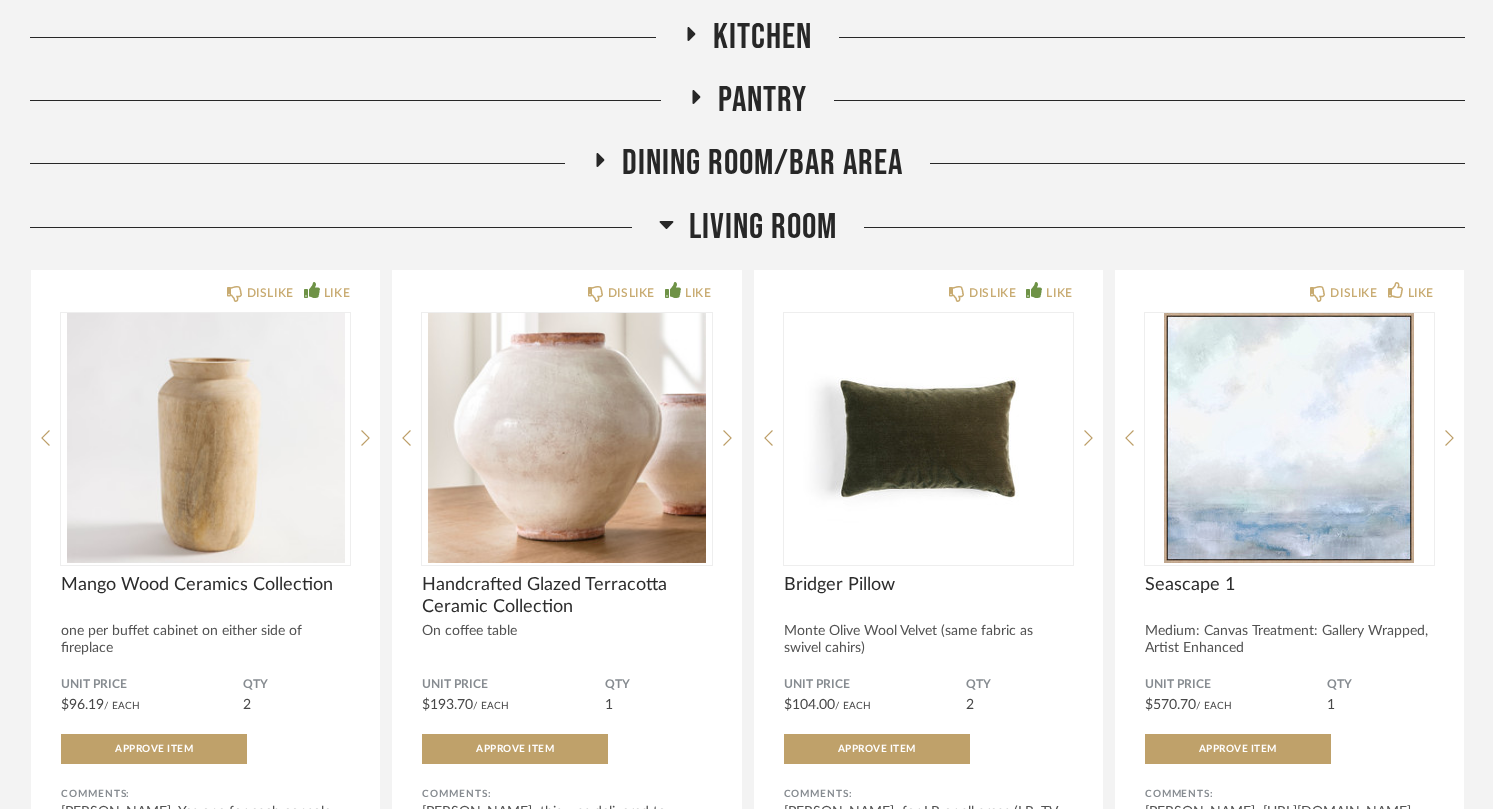 scroll, scrollTop: 633, scrollLeft: 0, axis: vertical 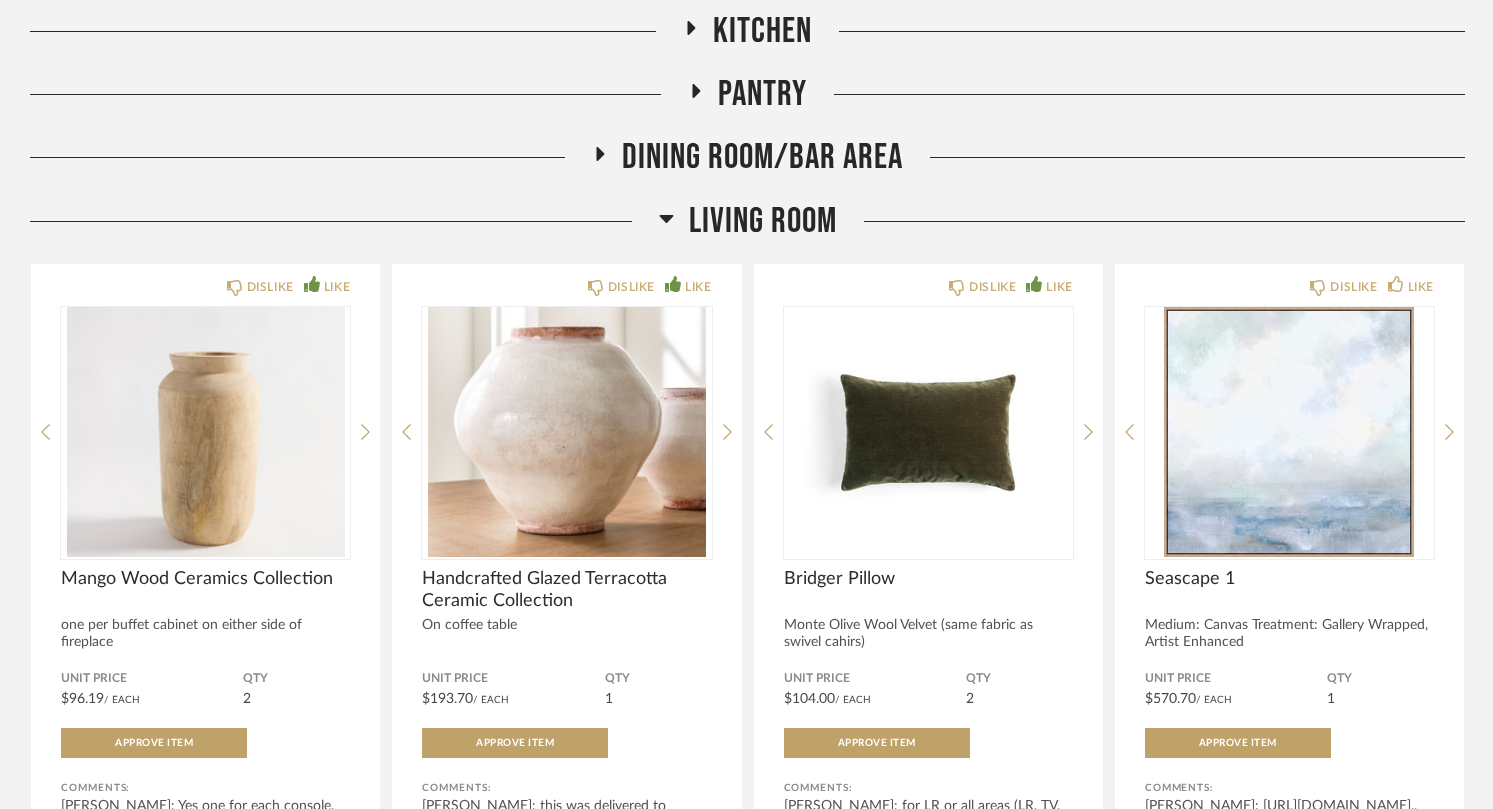 click on "Dining Room/Bar Area" 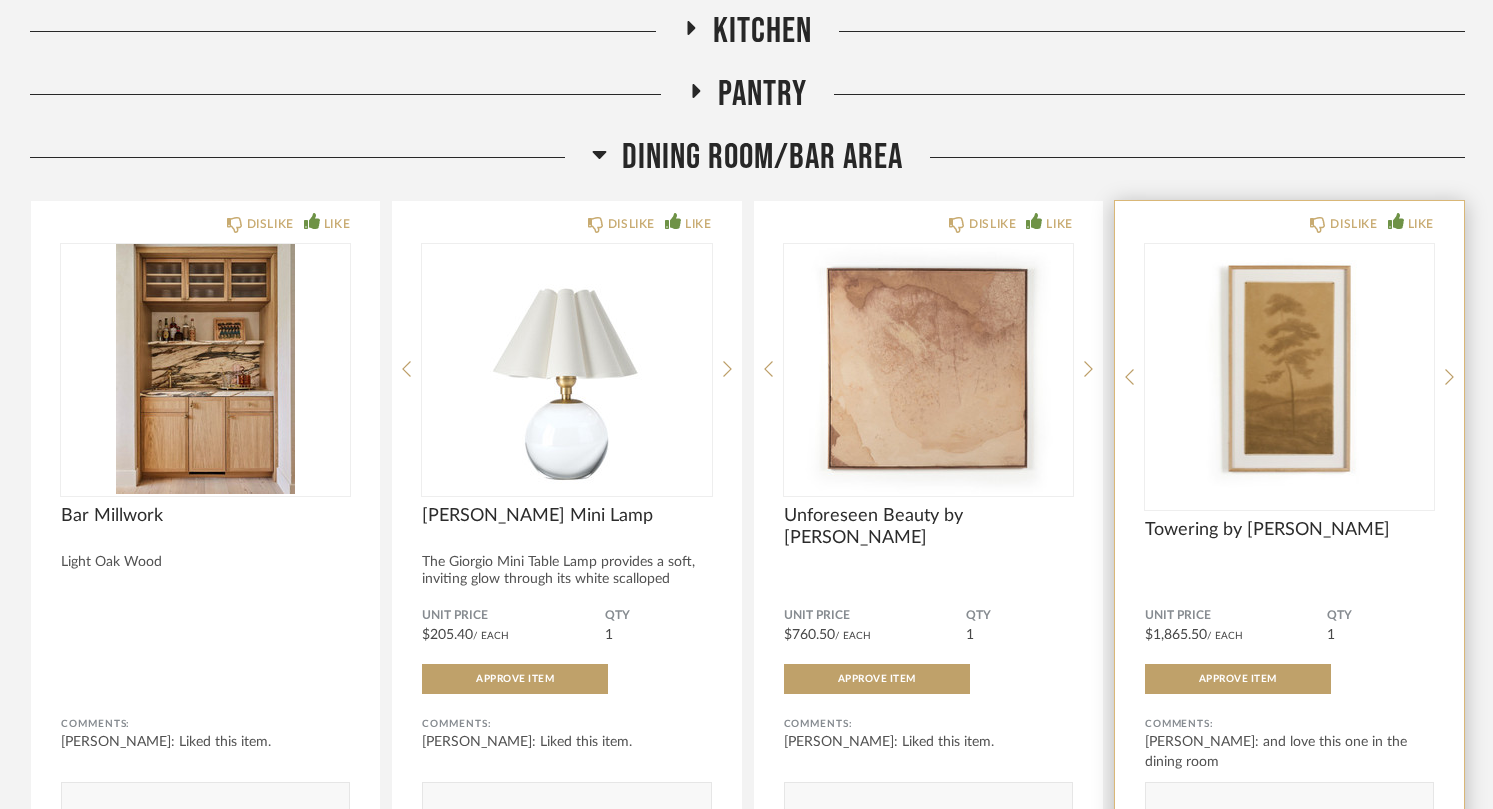 click at bounding box center [1289, 369] 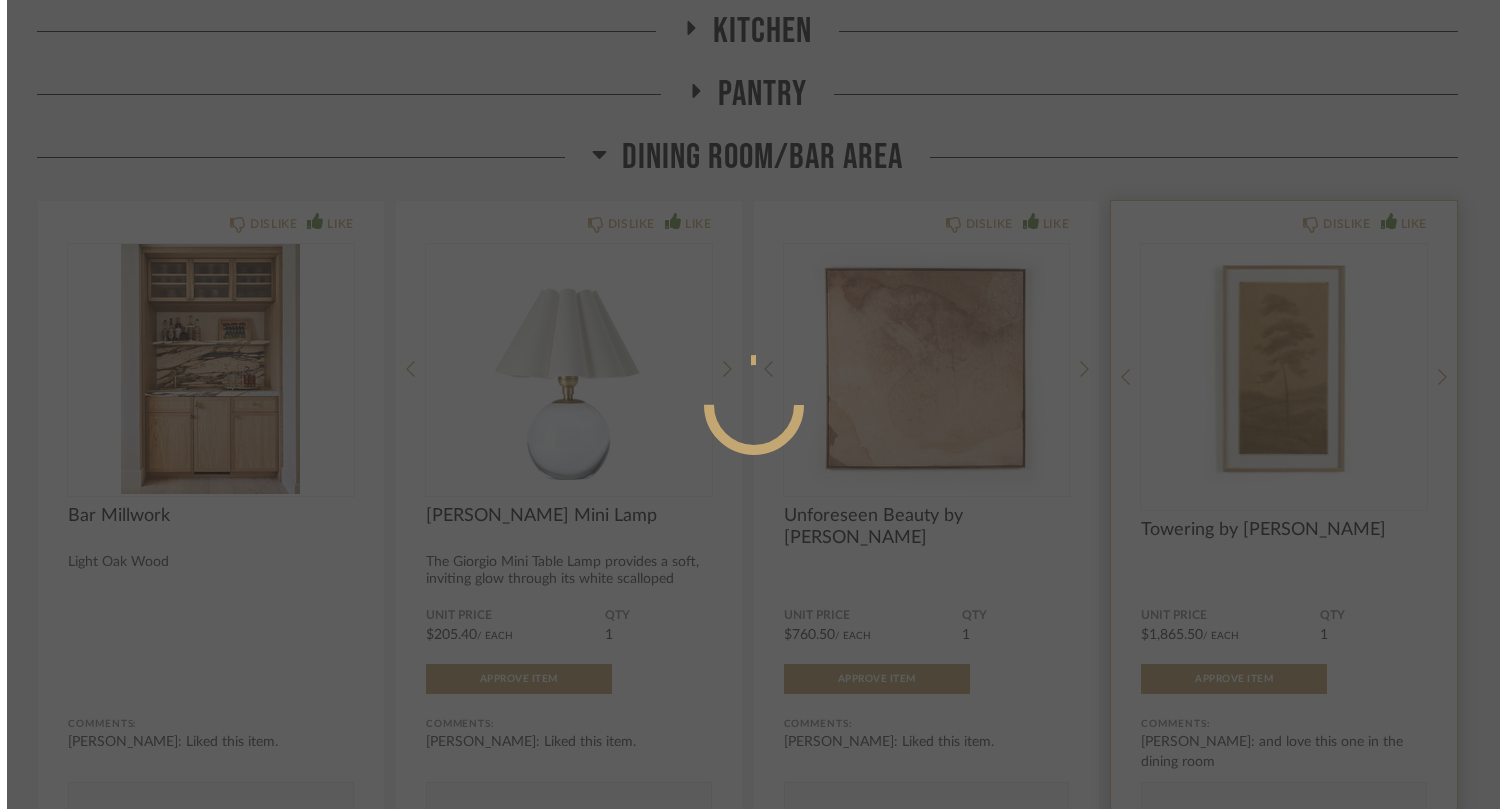scroll, scrollTop: 0, scrollLeft: 0, axis: both 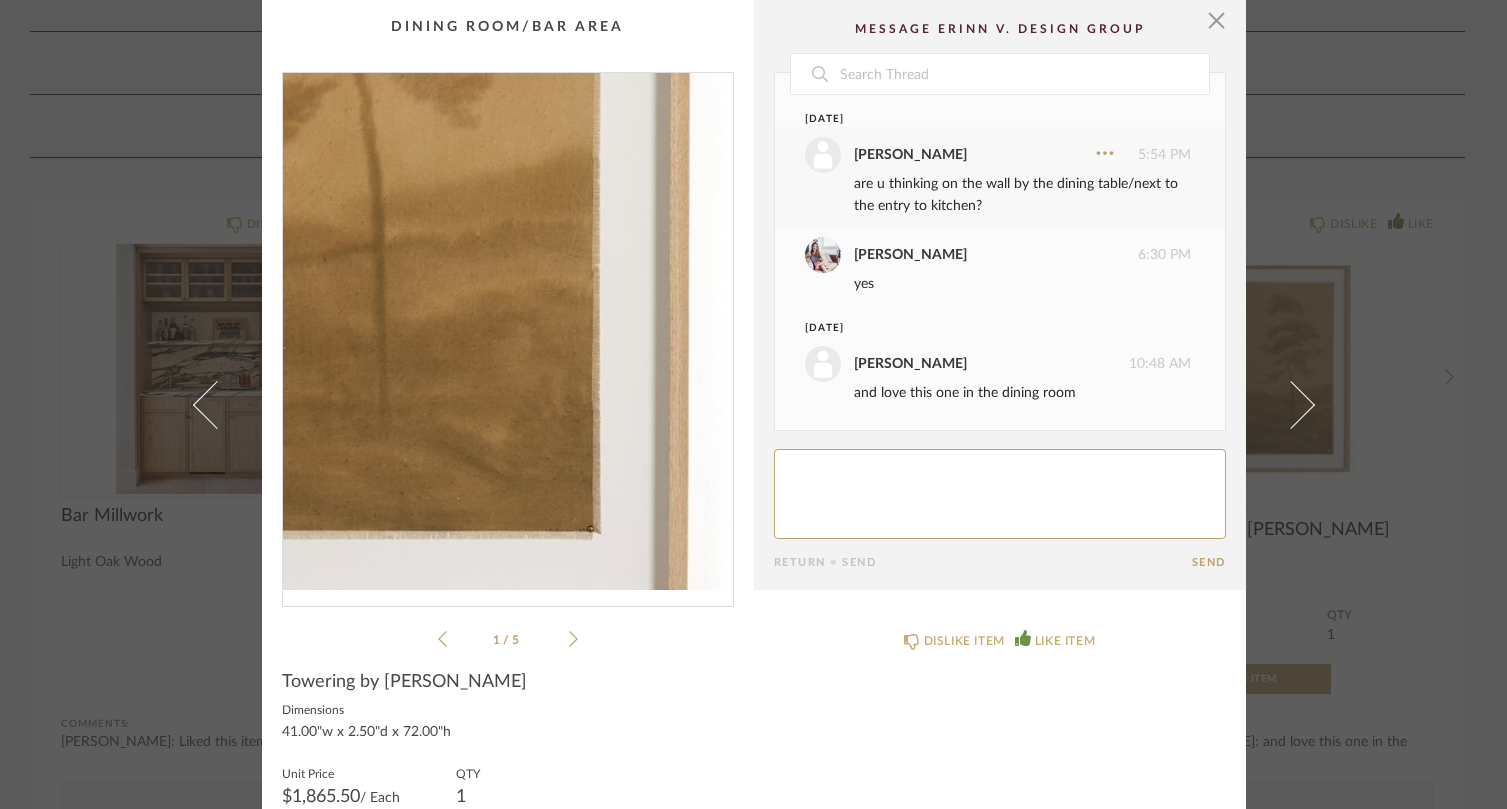 click at bounding box center (508, 331) 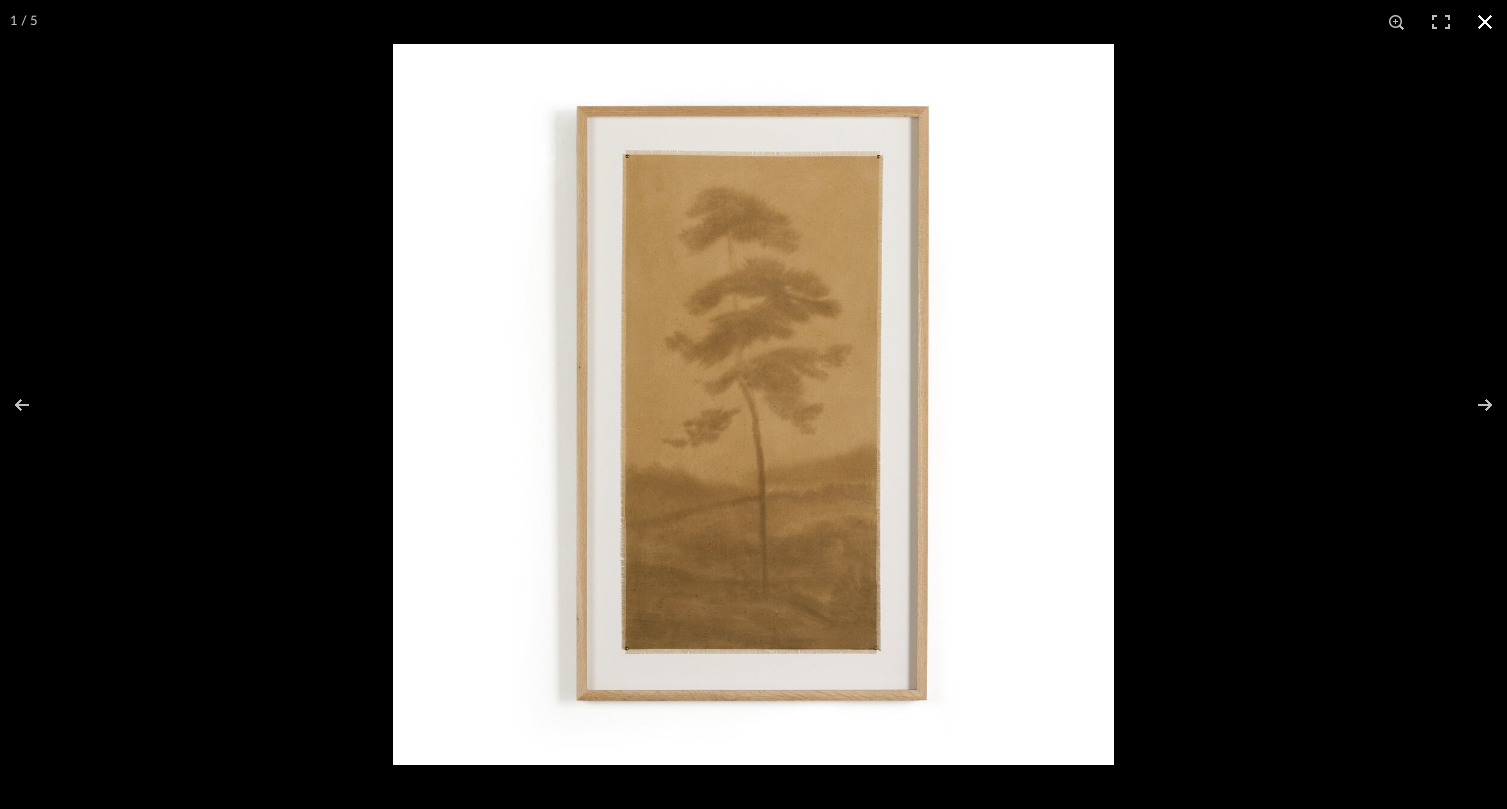 click at bounding box center [1485, 22] 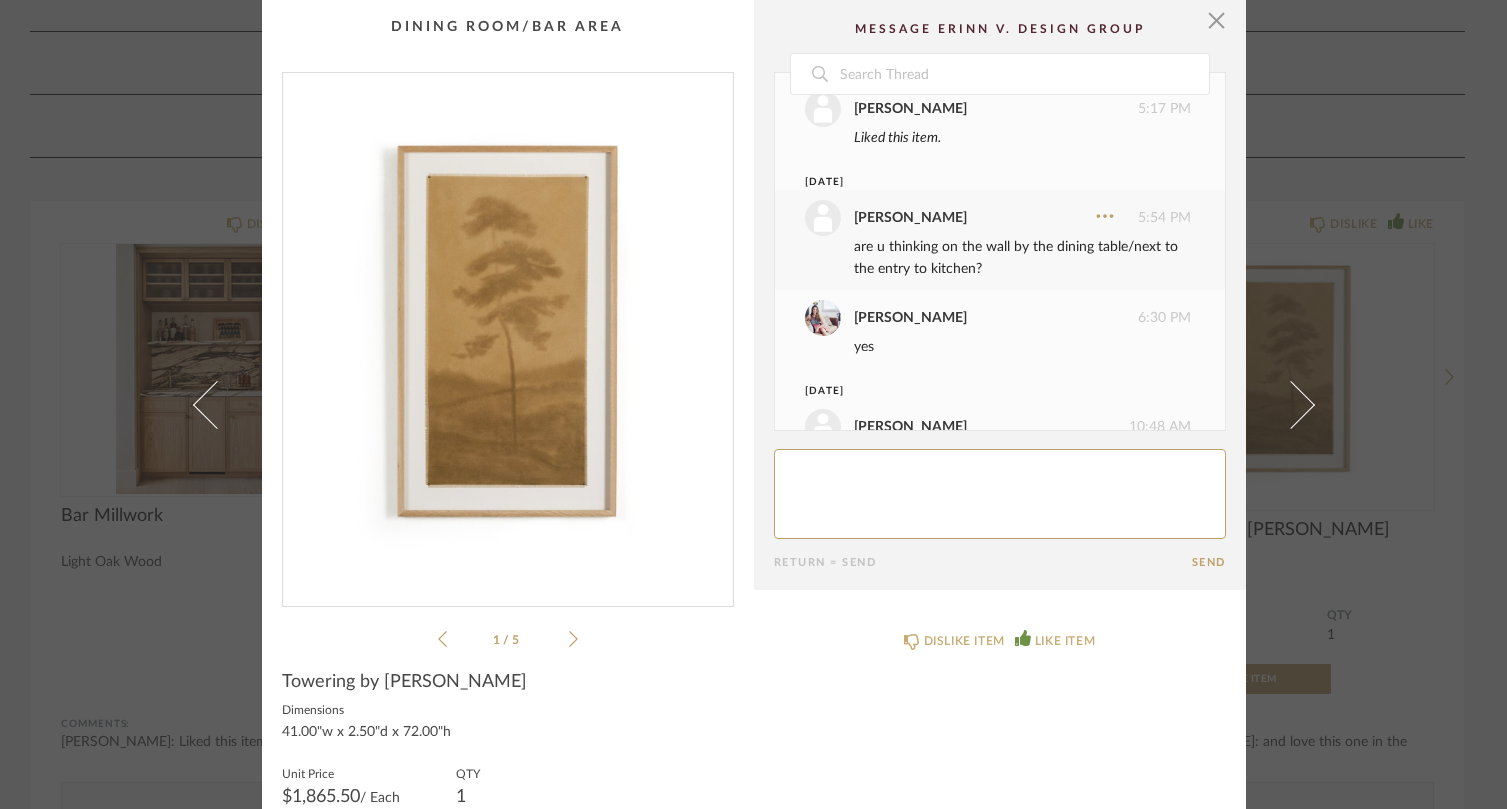 scroll, scrollTop: 107, scrollLeft: 0, axis: vertical 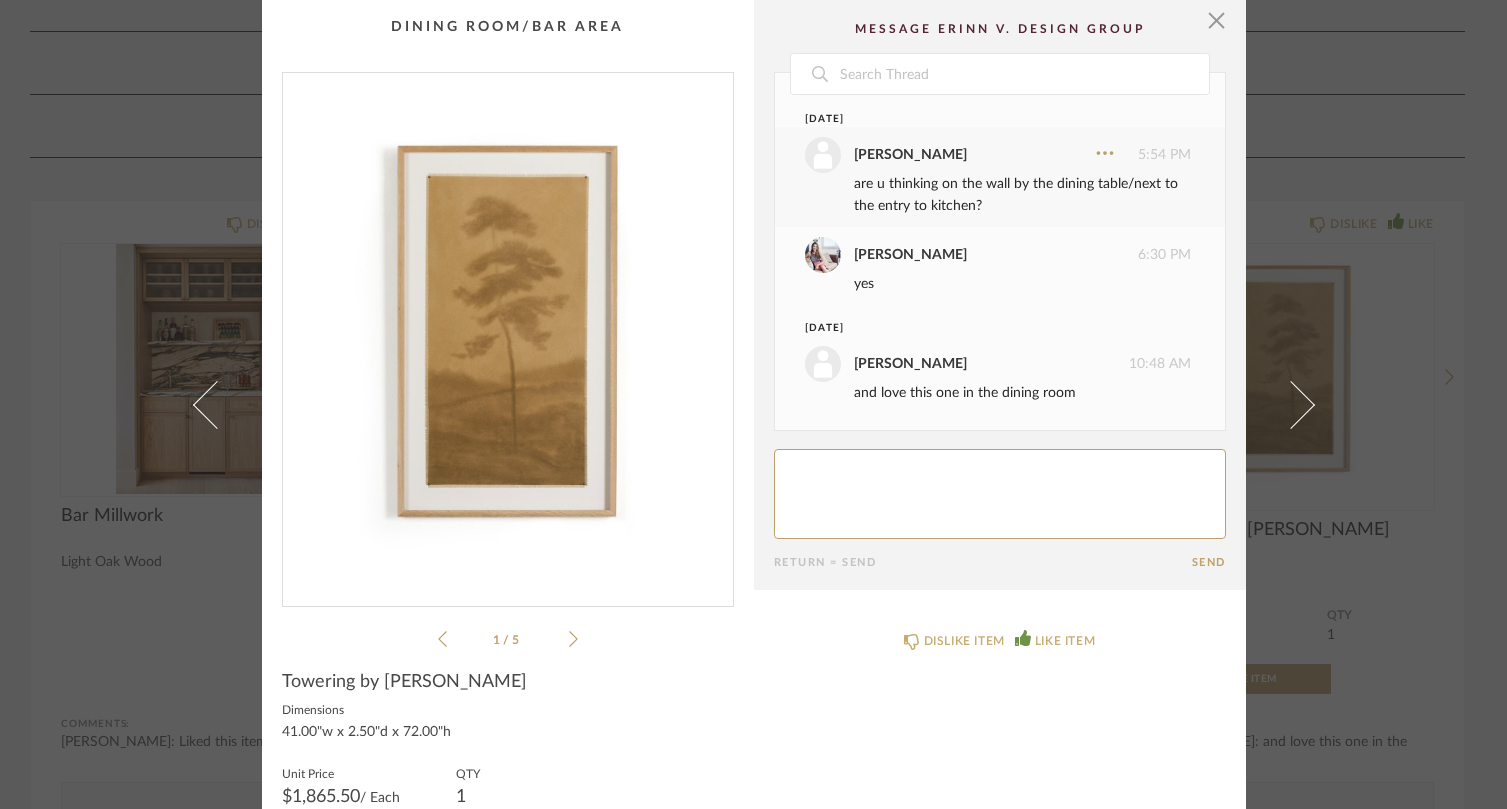 click 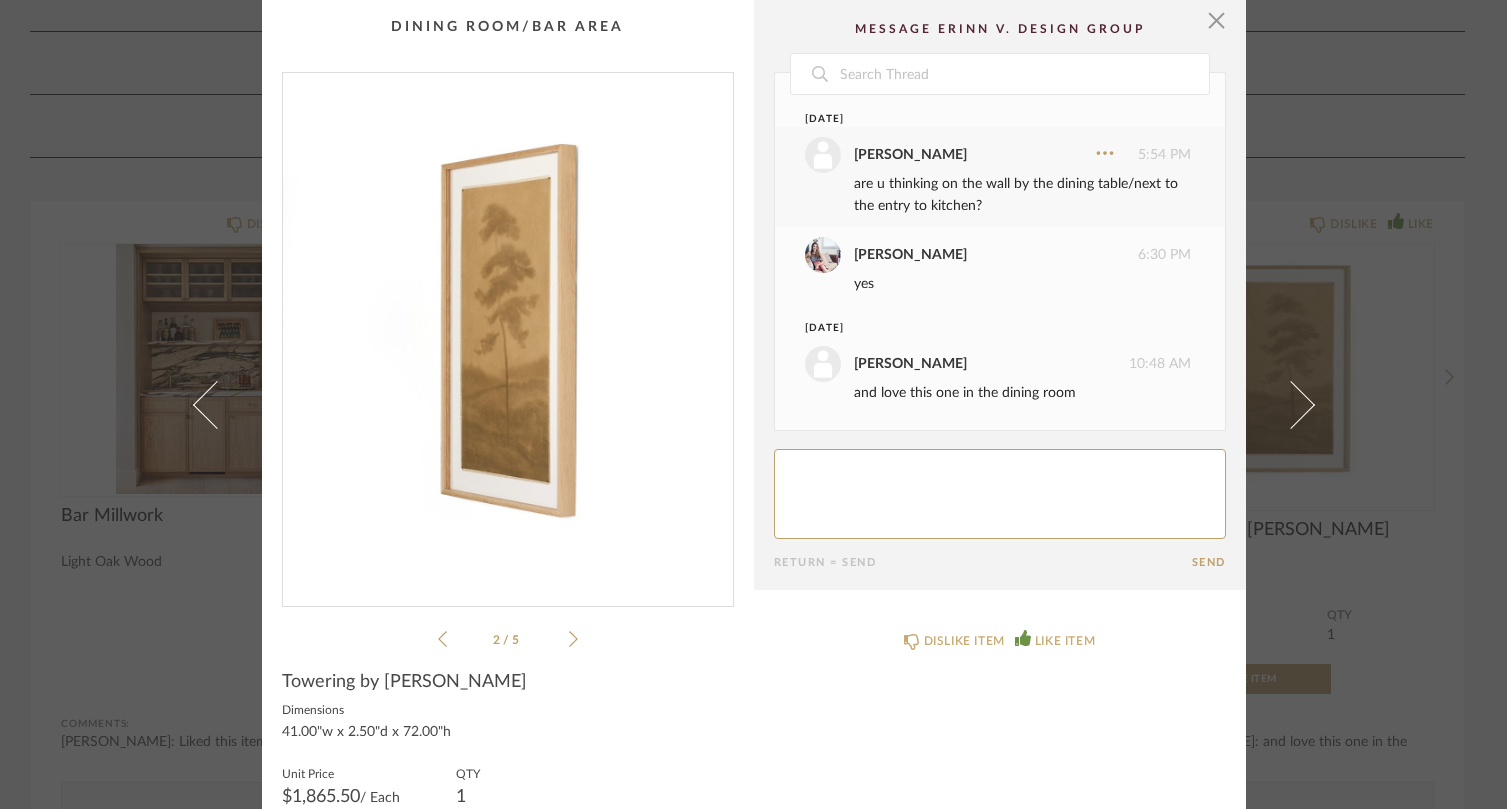 click 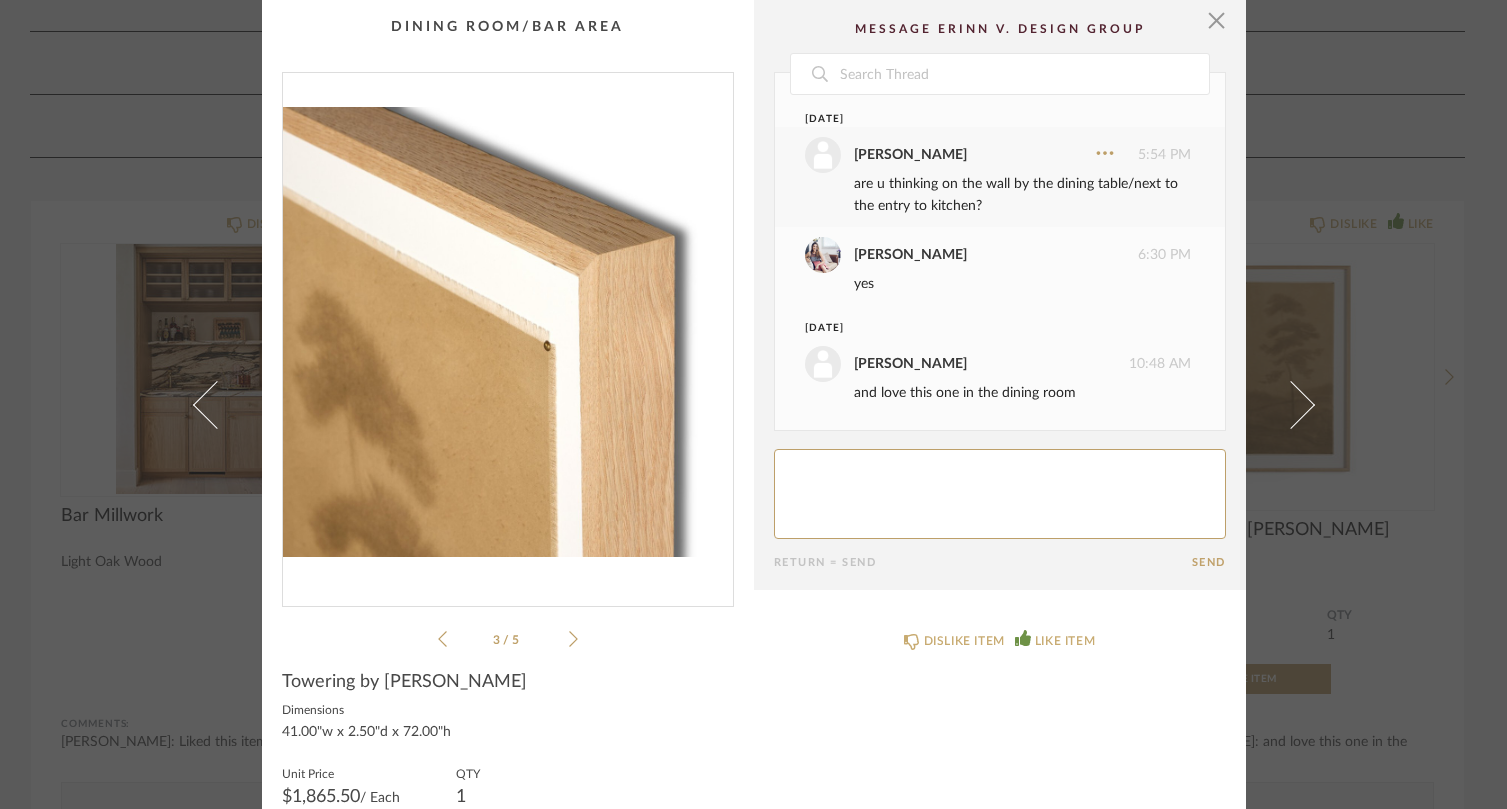 click 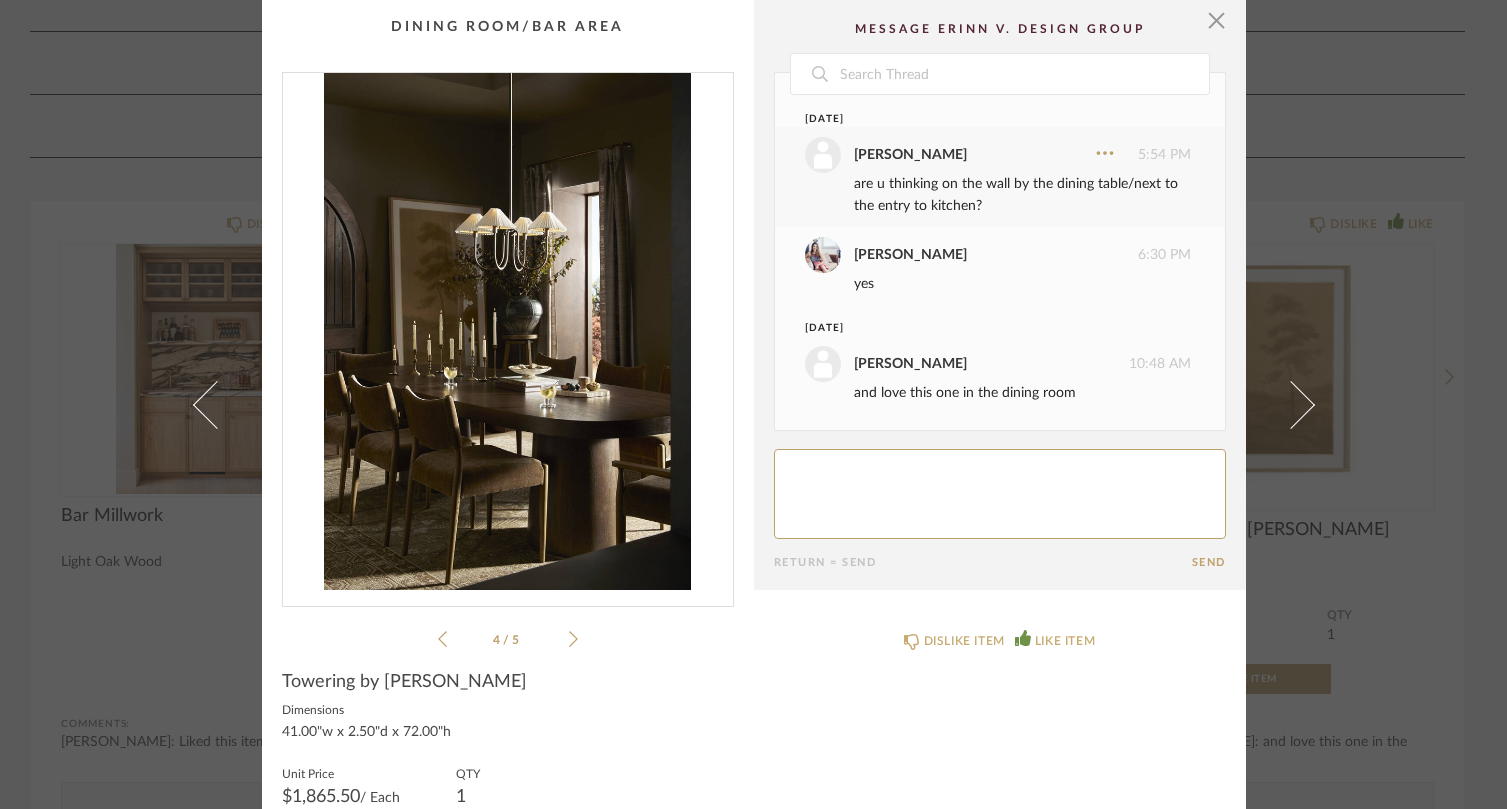 click 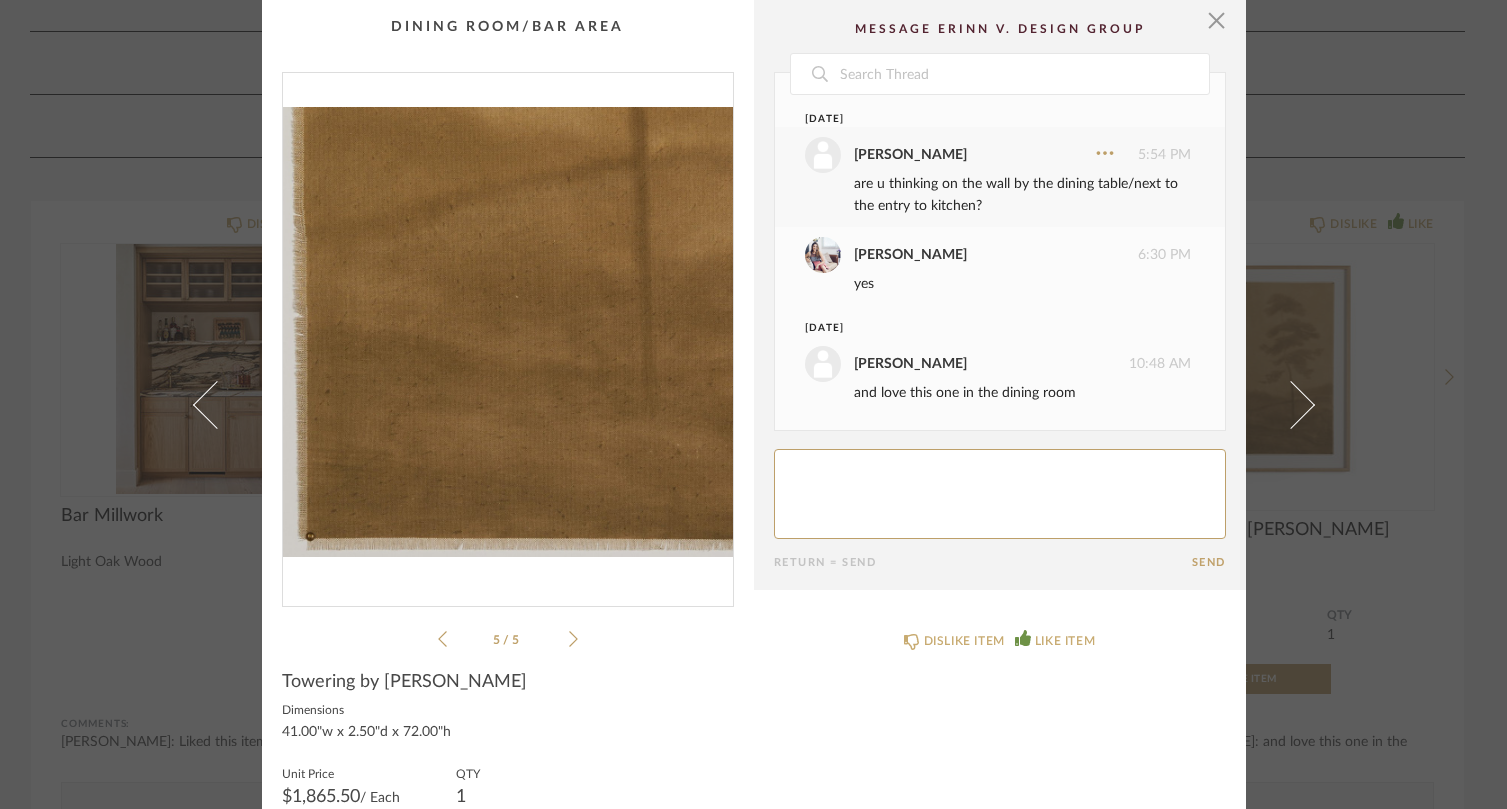 click 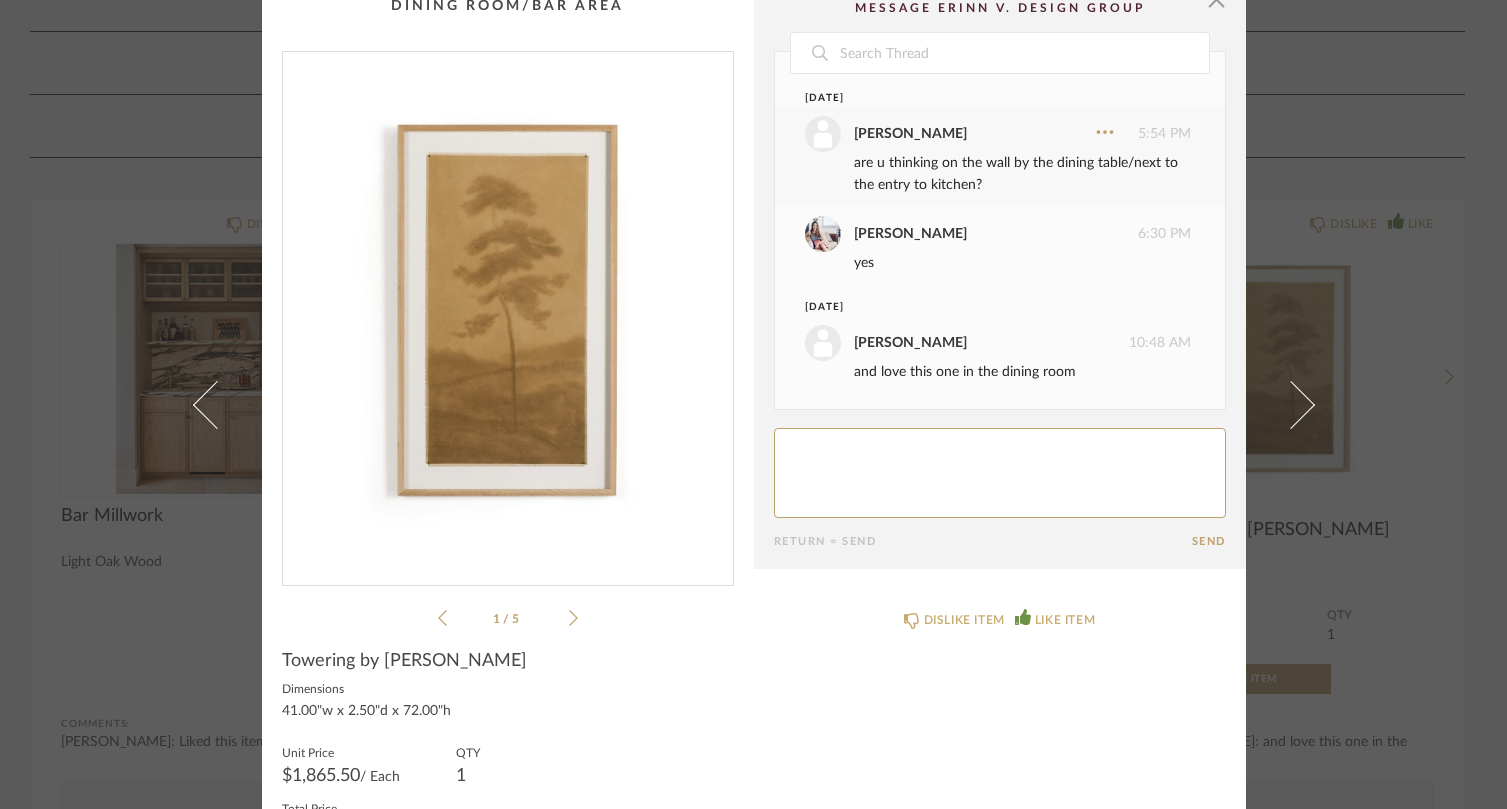 scroll, scrollTop: 0, scrollLeft: 0, axis: both 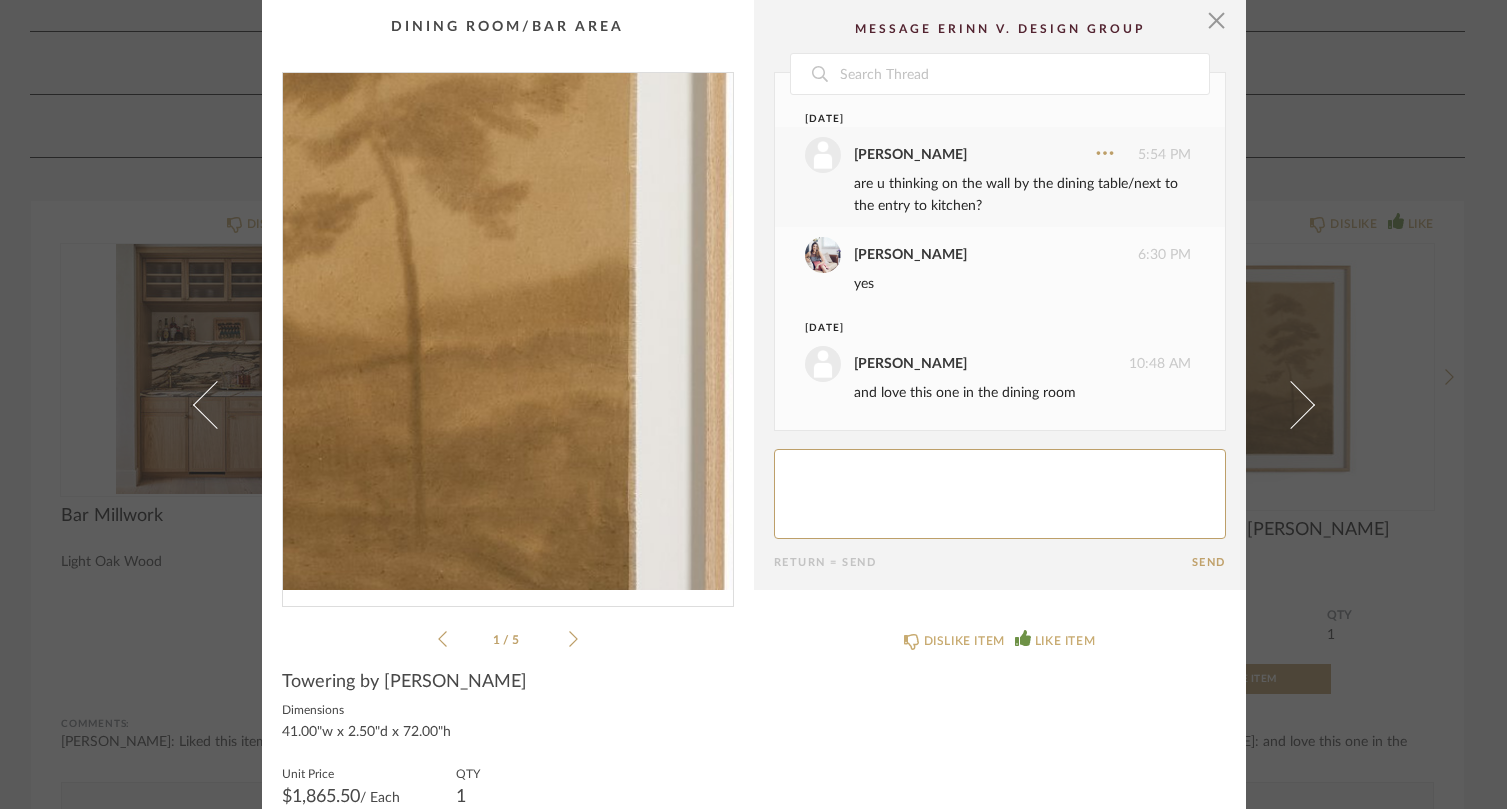 click at bounding box center (508, 331) 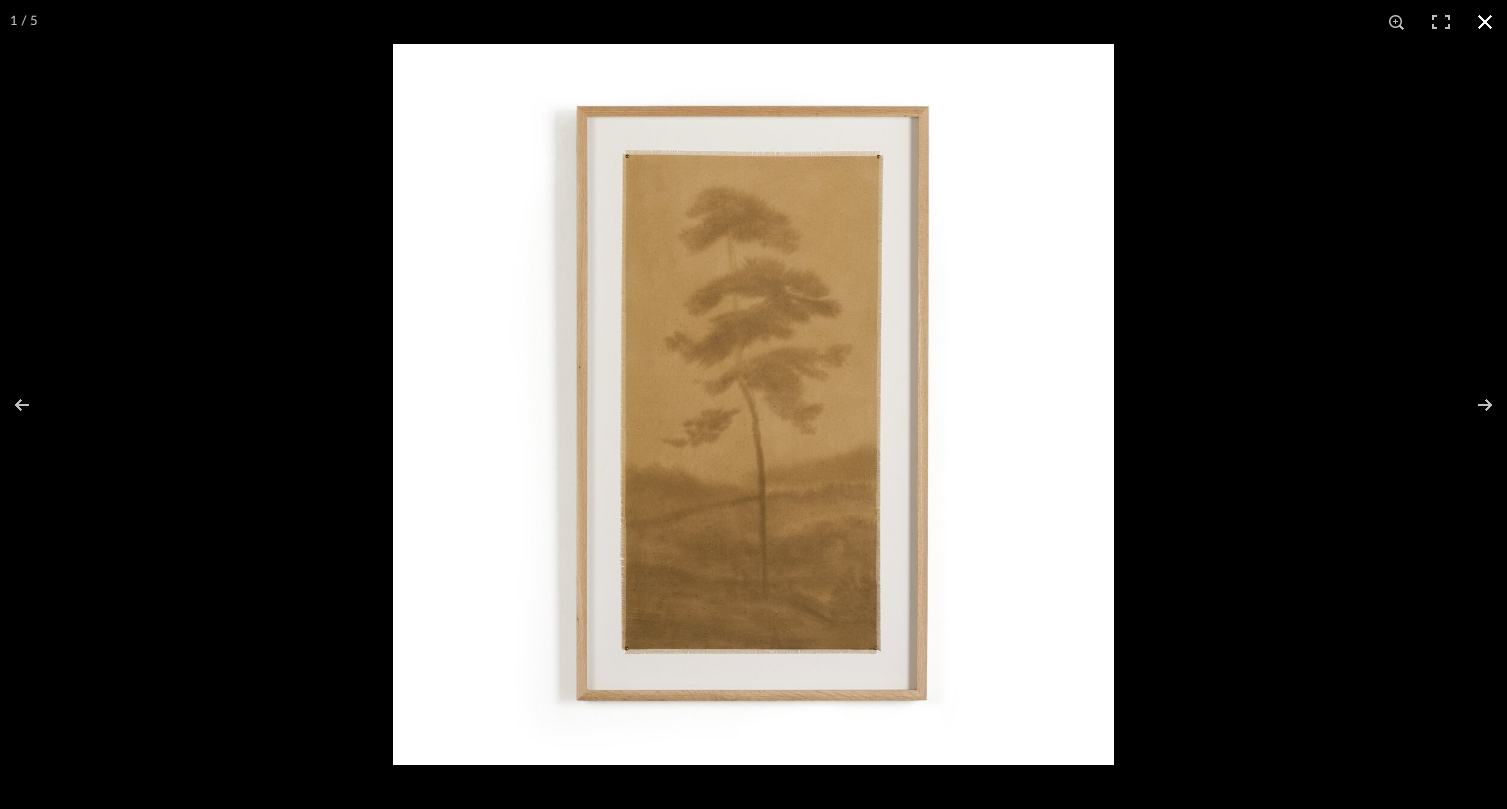 click at bounding box center [1485, 22] 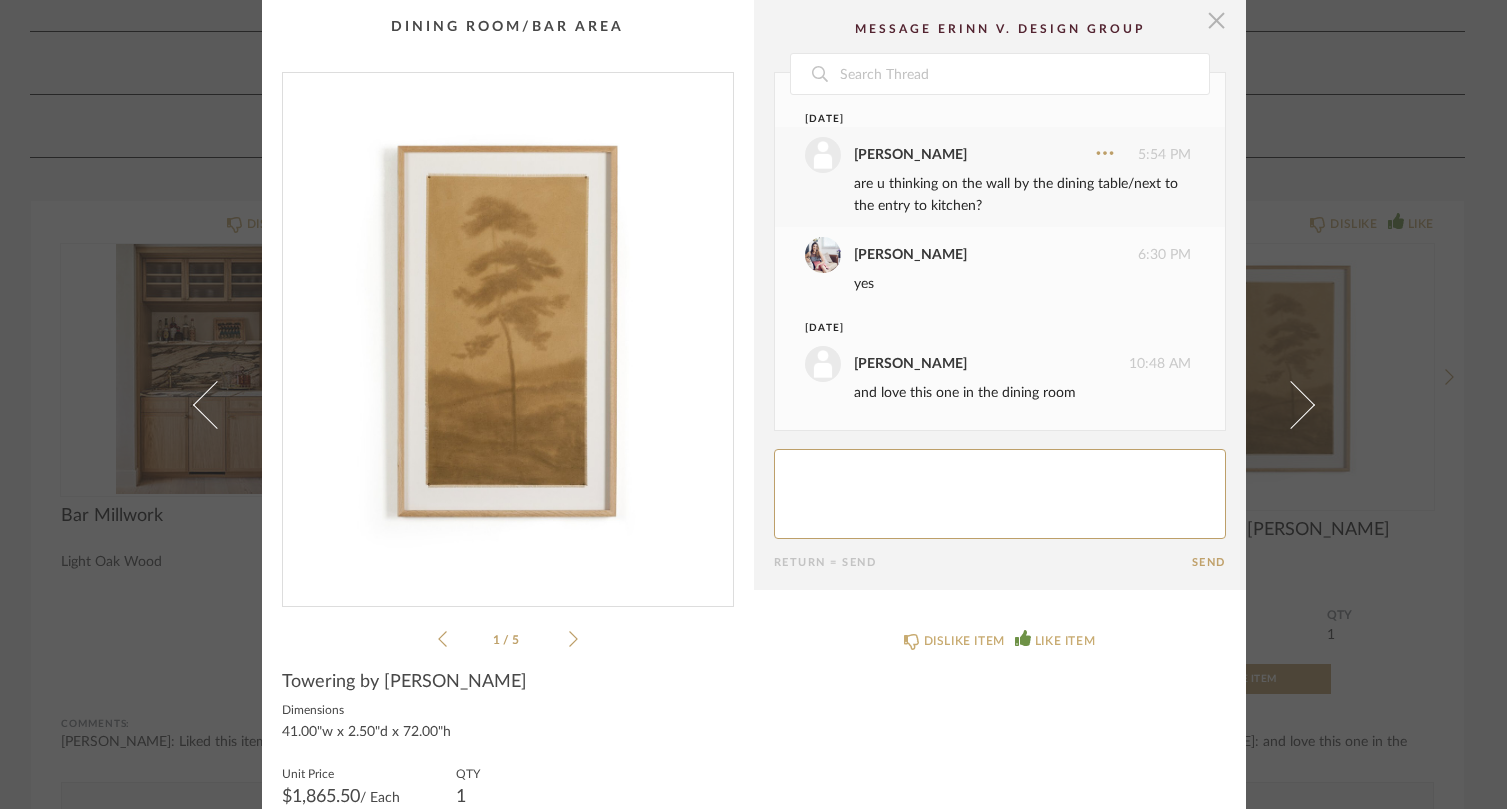 click at bounding box center [1217, 20] 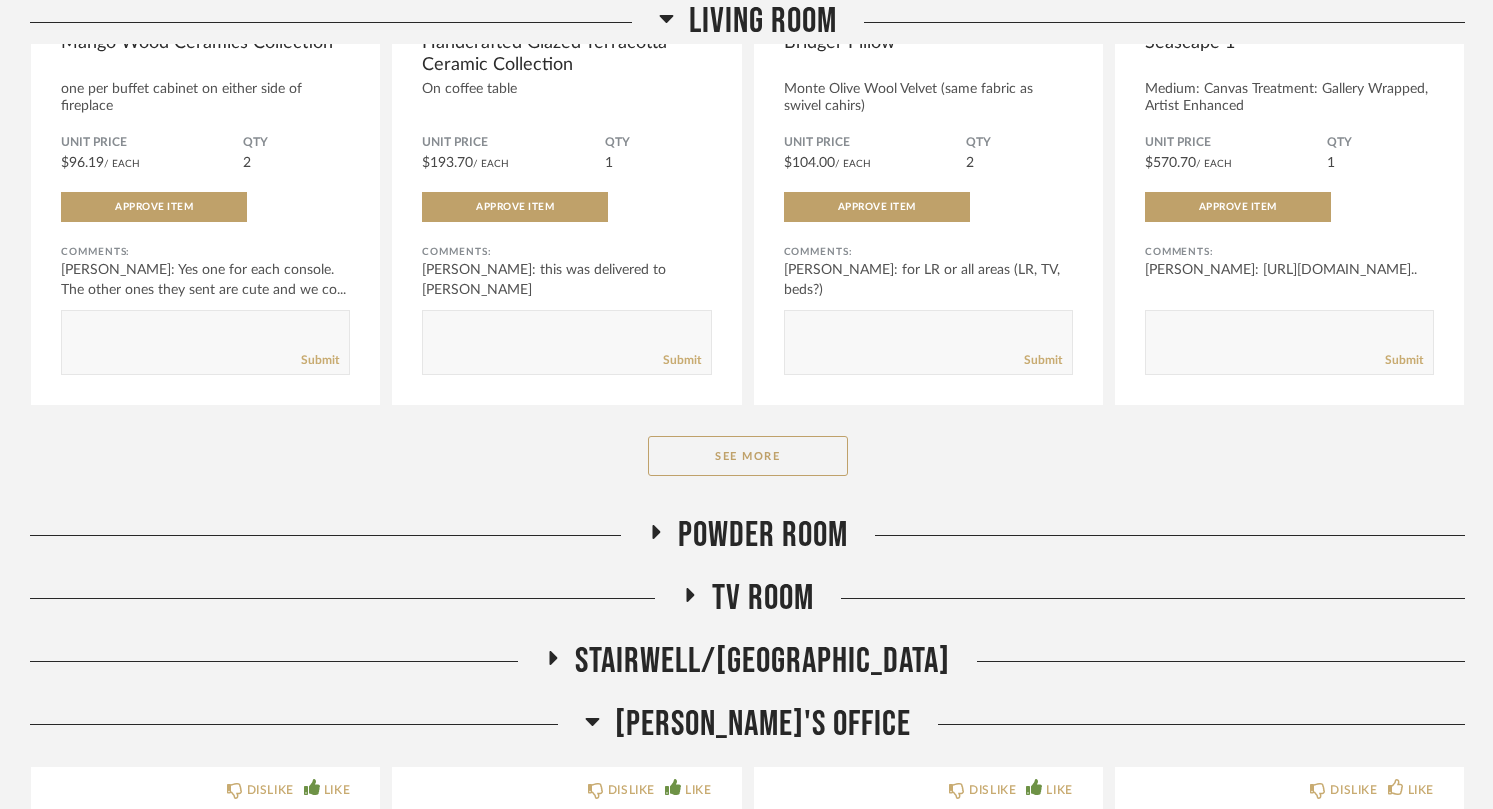 scroll, scrollTop: 2025, scrollLeft: 0, axis: vertical 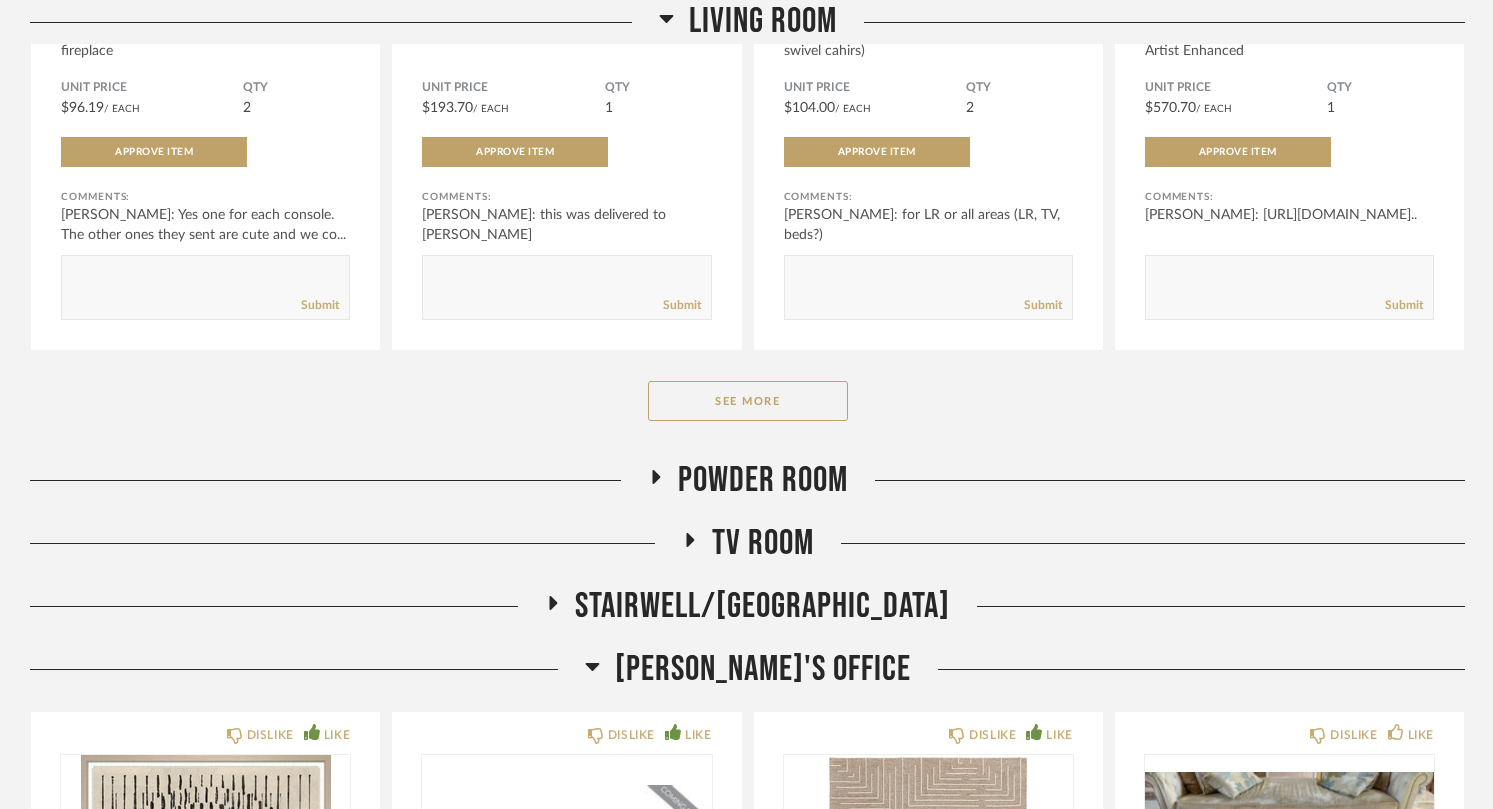 click on "Stairwell/[GEOGRAPHIC_DATA]" 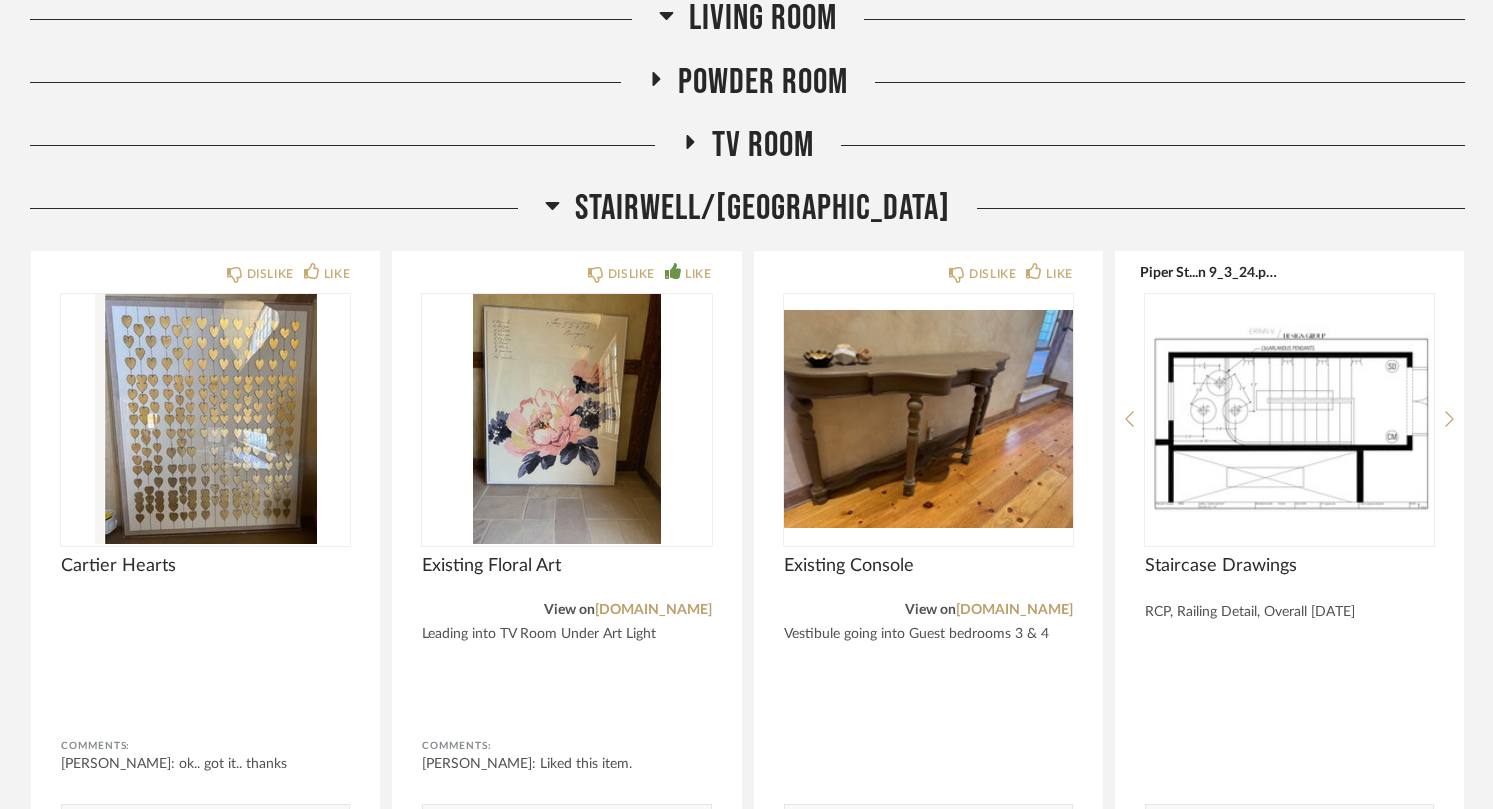 scroll, scrollTop: 2533, scrollLeft: 0, axis: vertical 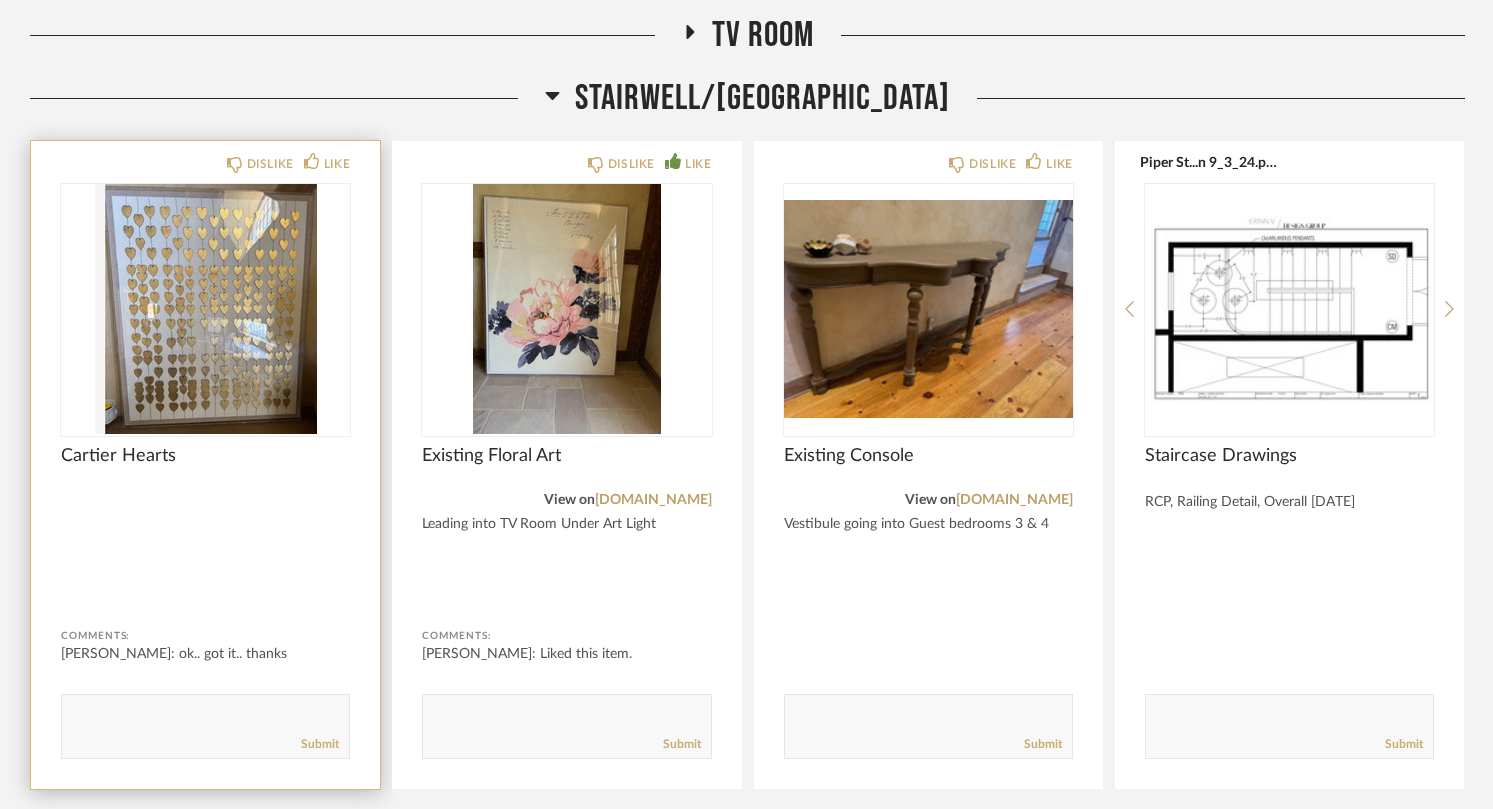 click 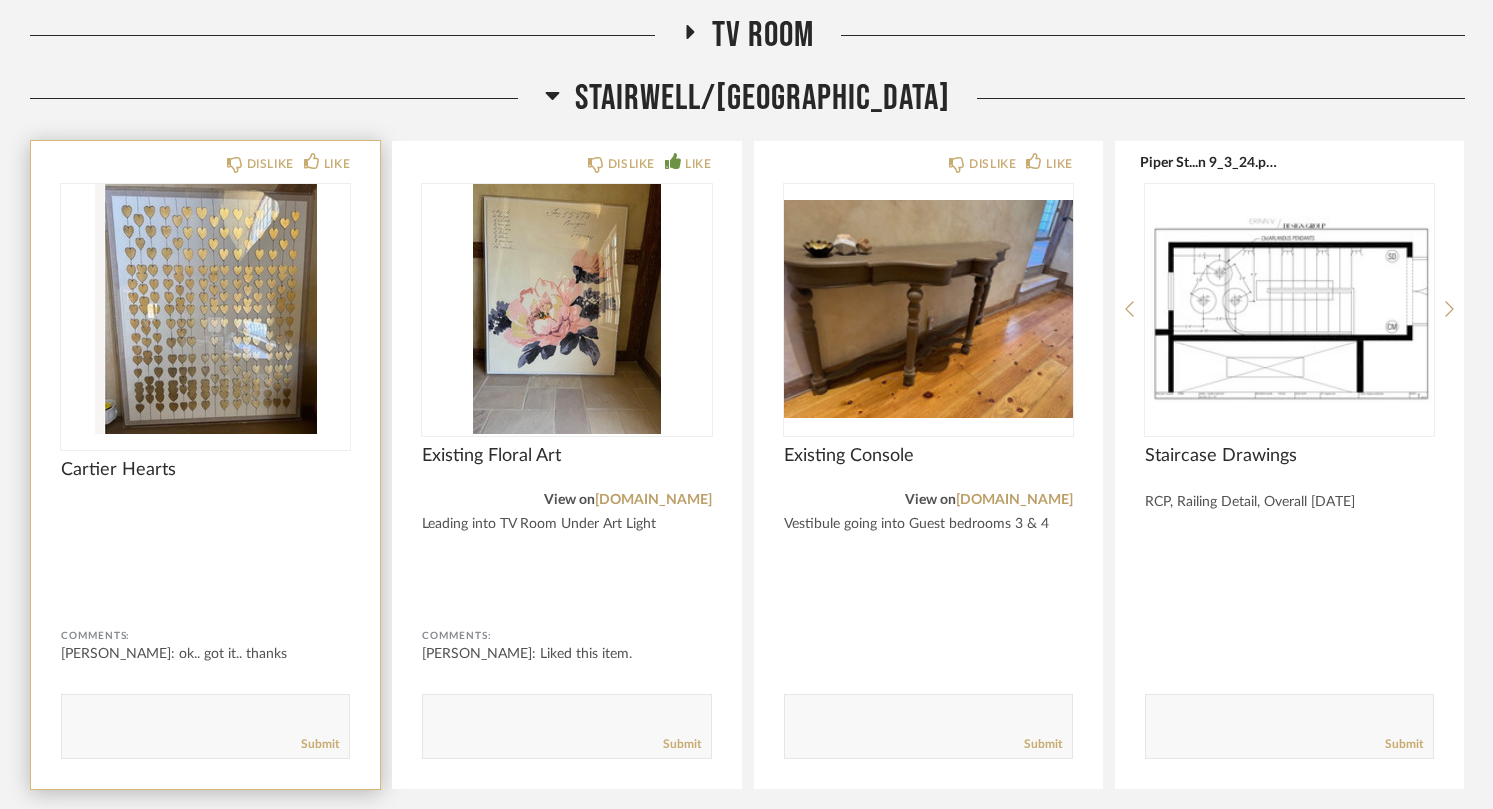 click 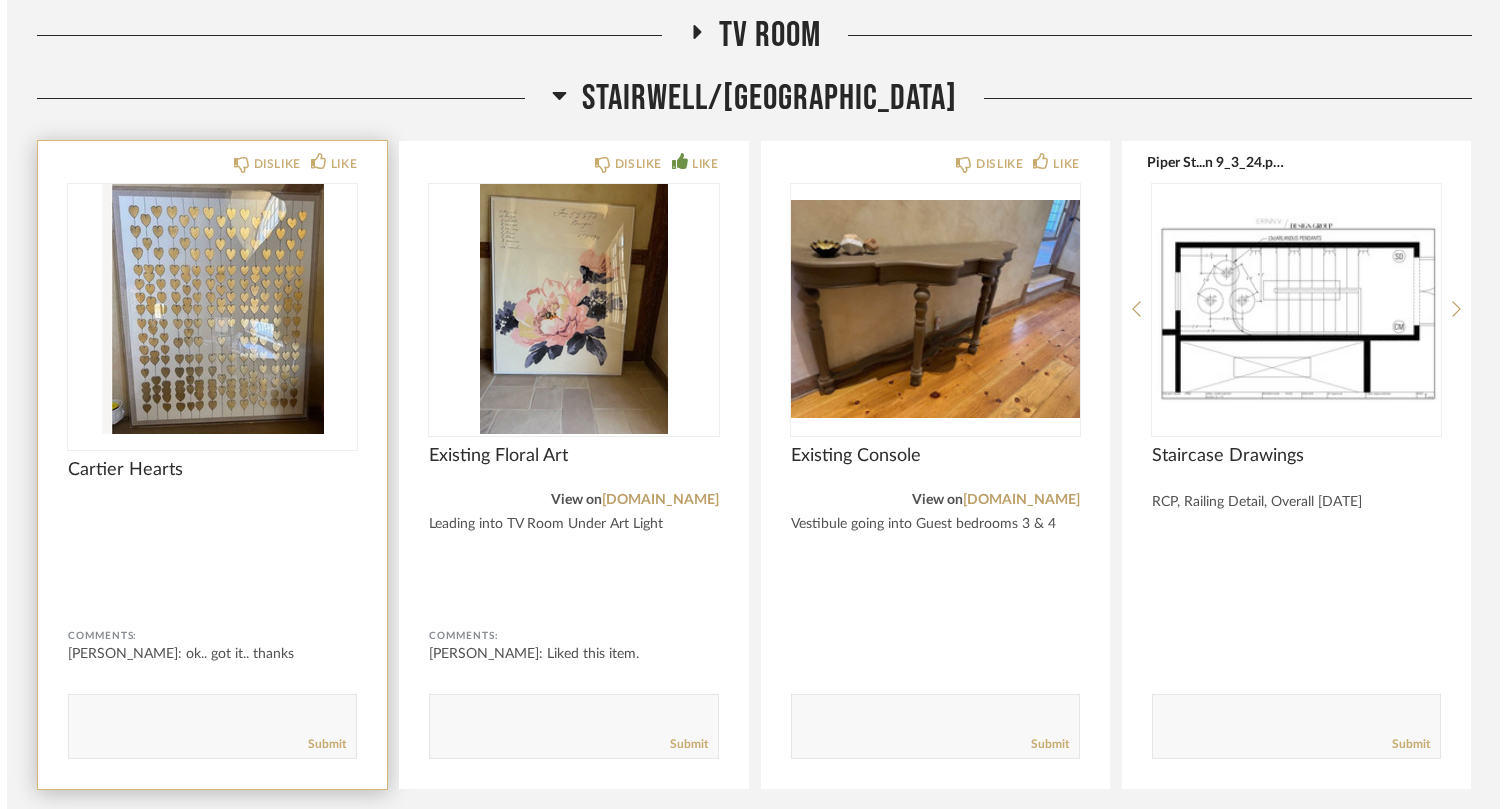 scroll, scrollTop: 0, scrollLeft: 0, axis: both 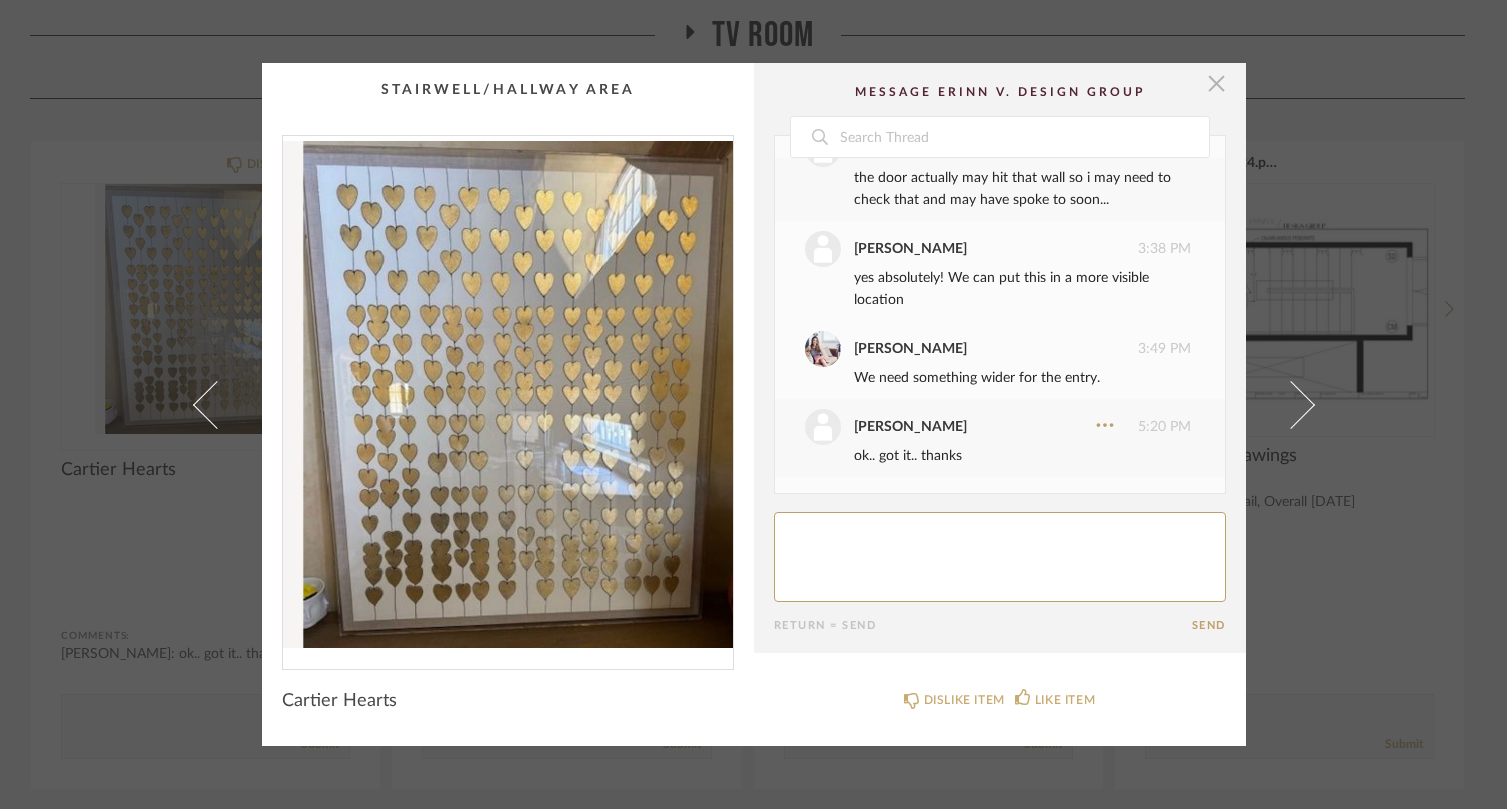 click at bounding box center [1217, 83] 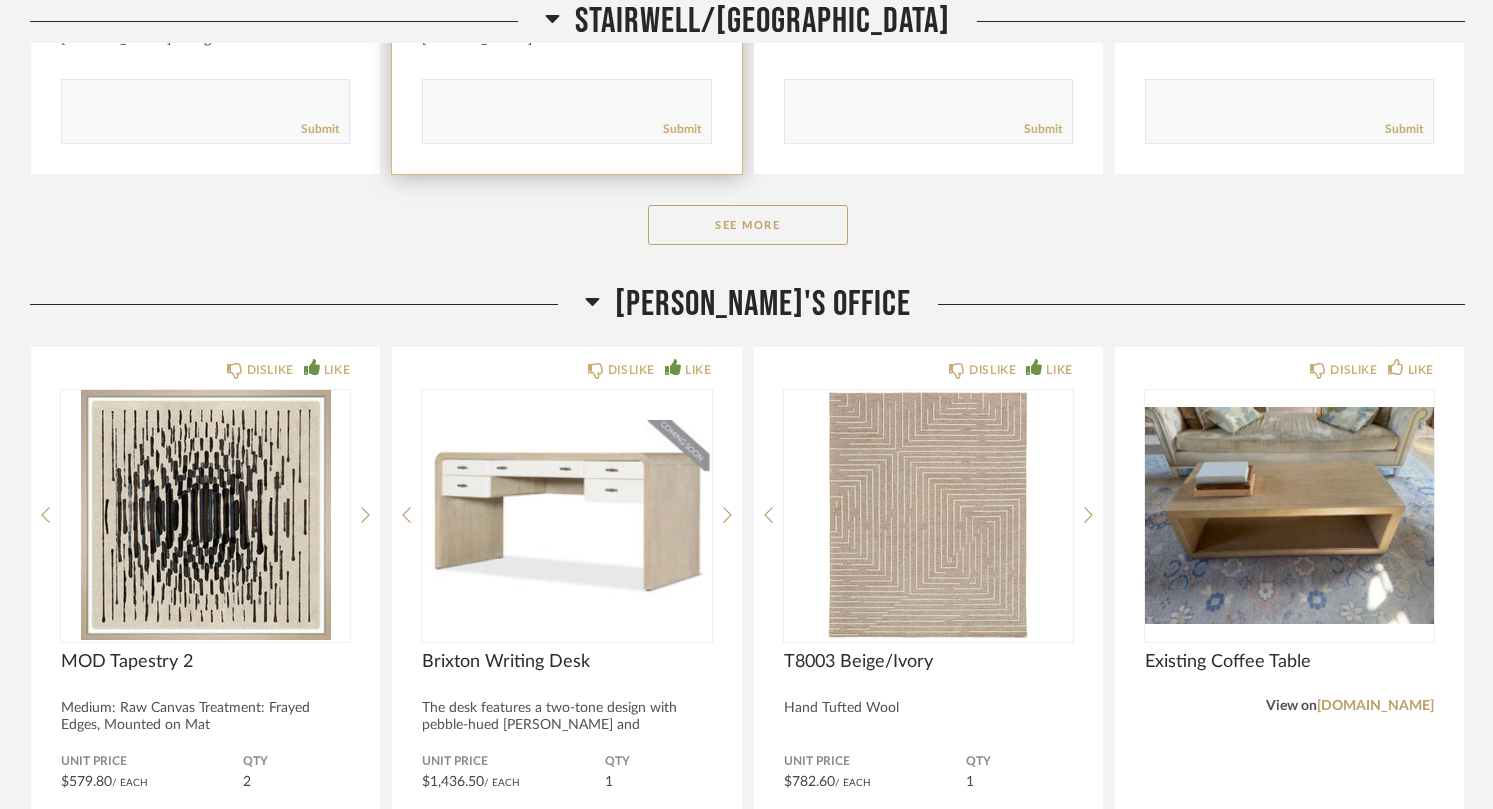 scroll, scrollTop: 3164, scrollLeft: 0, axis: vertical 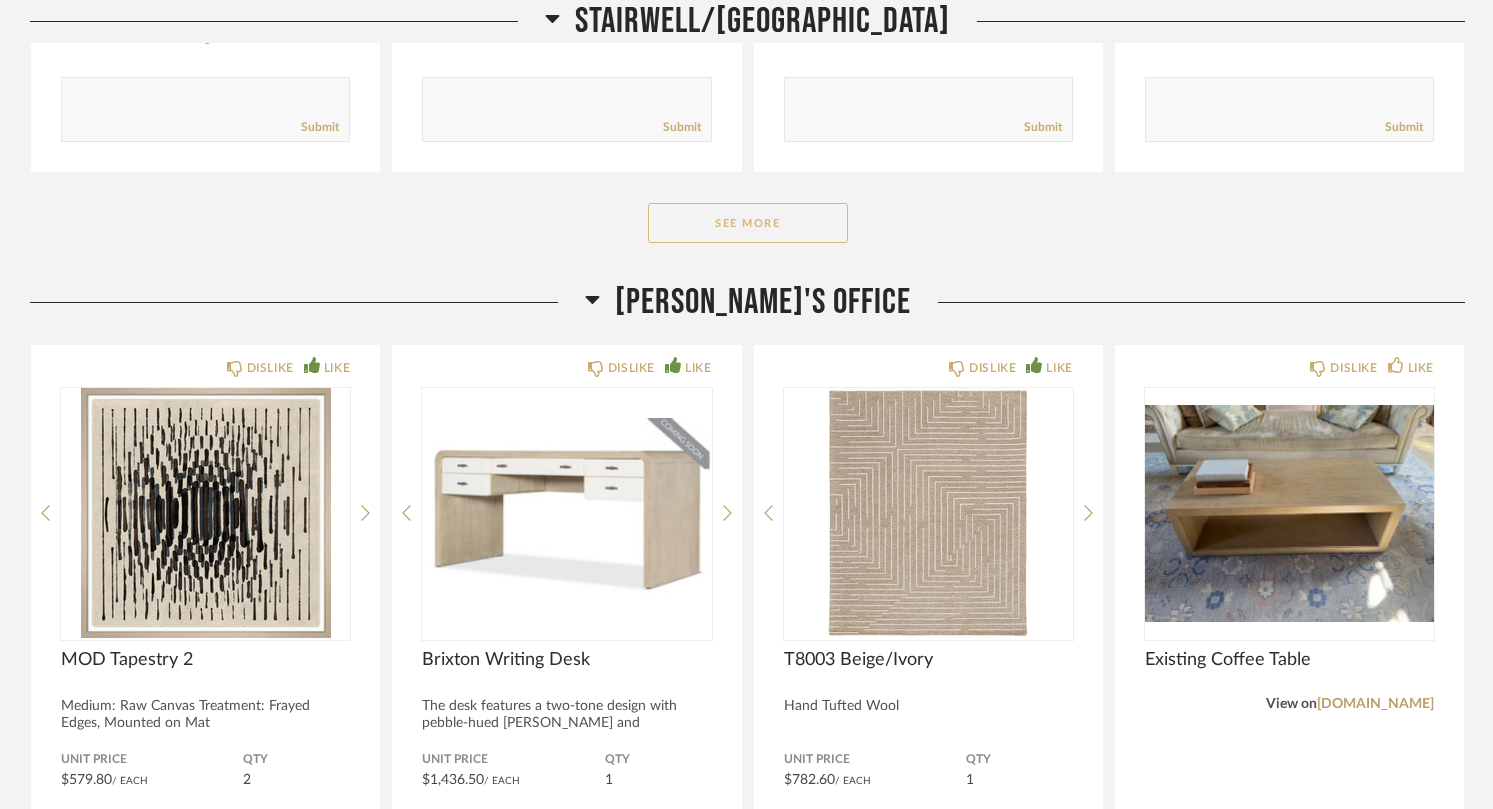 click on "See More" 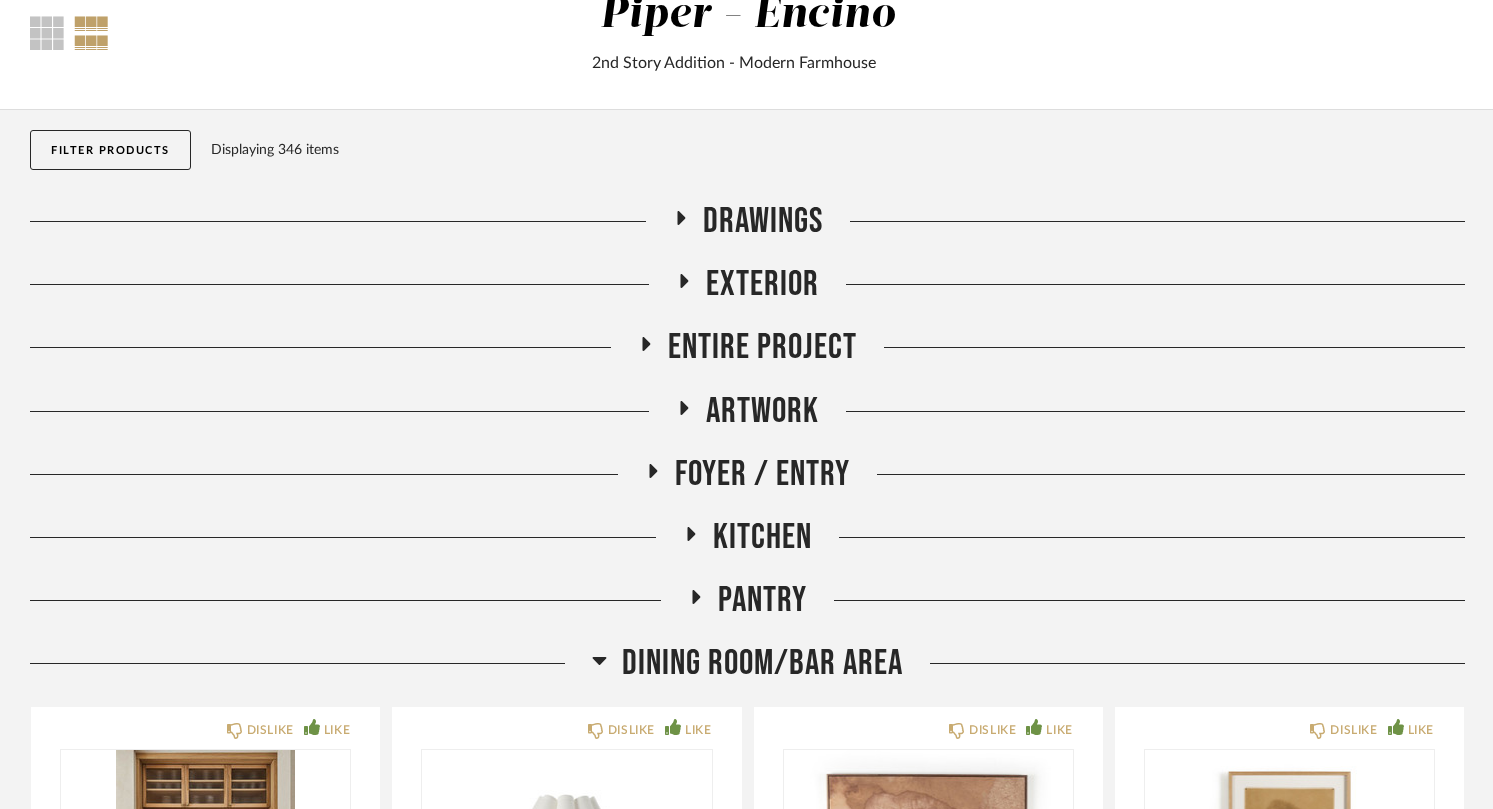 scroll, scrollTop: 128, scrollLeft: 0, axis: vertical 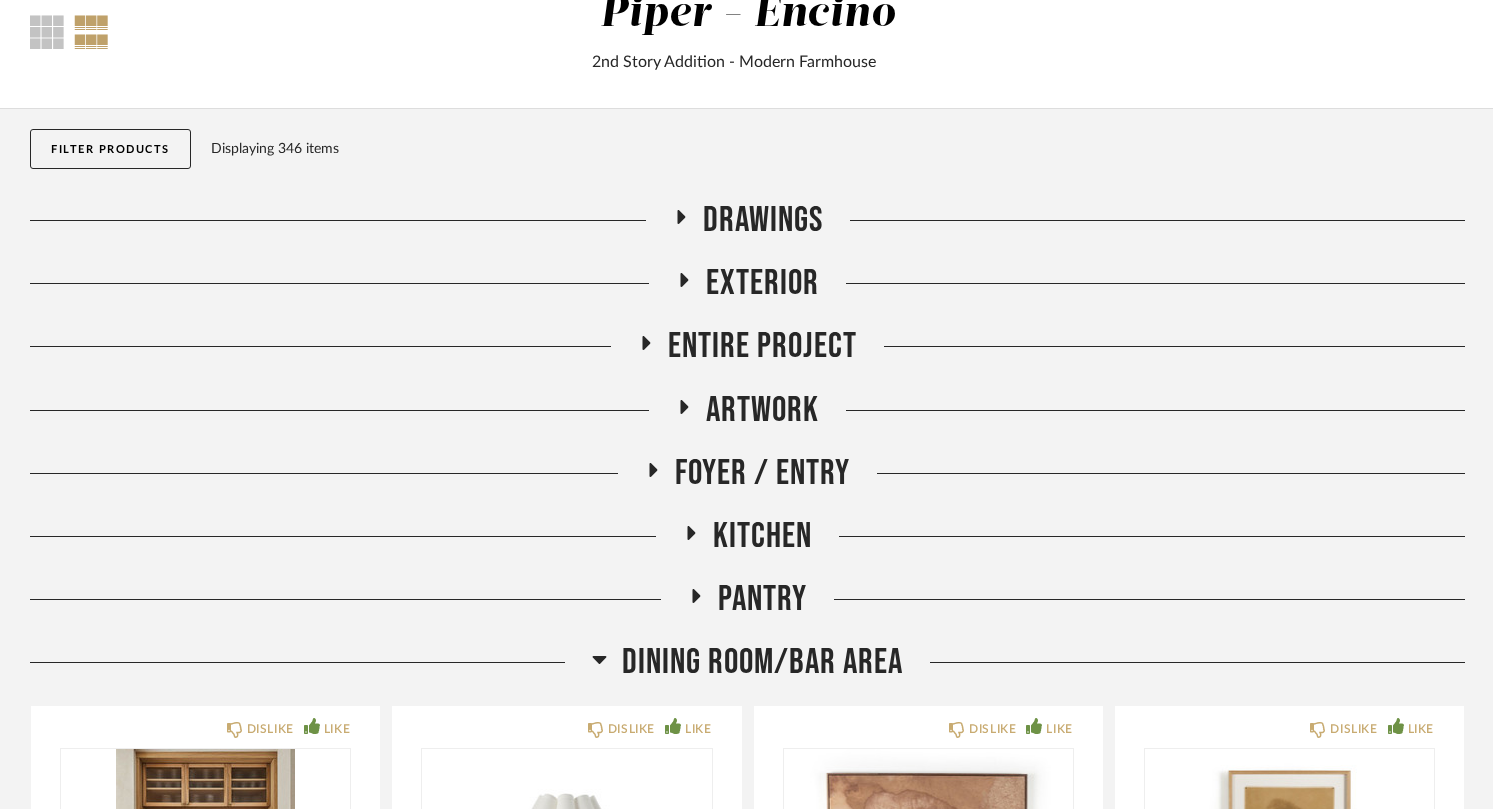 click on "Artwork" 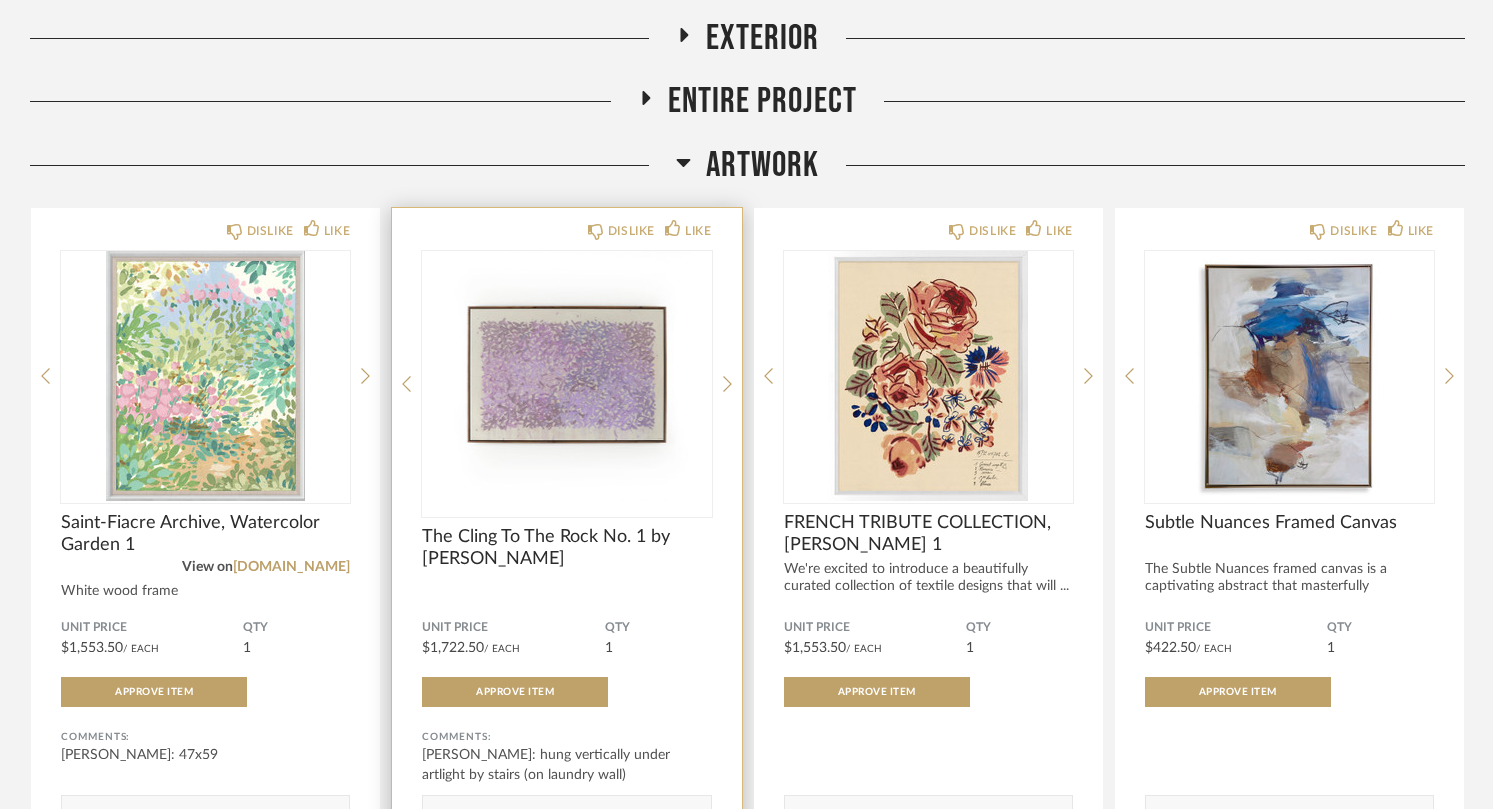 scroll, scrollTop: 378, scrollLeft: 0, axis: vertical 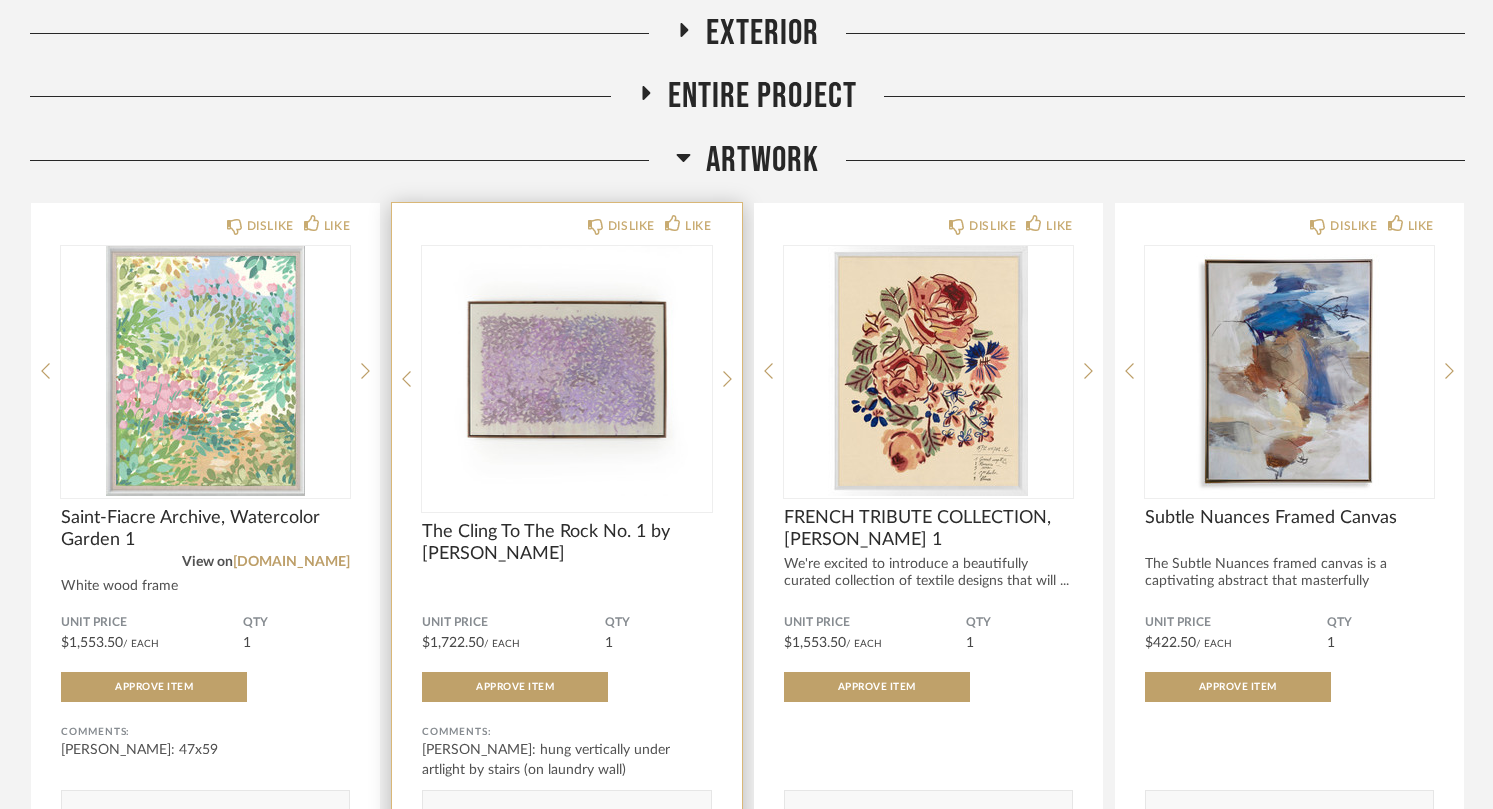 click at bounding box center (566, 371) 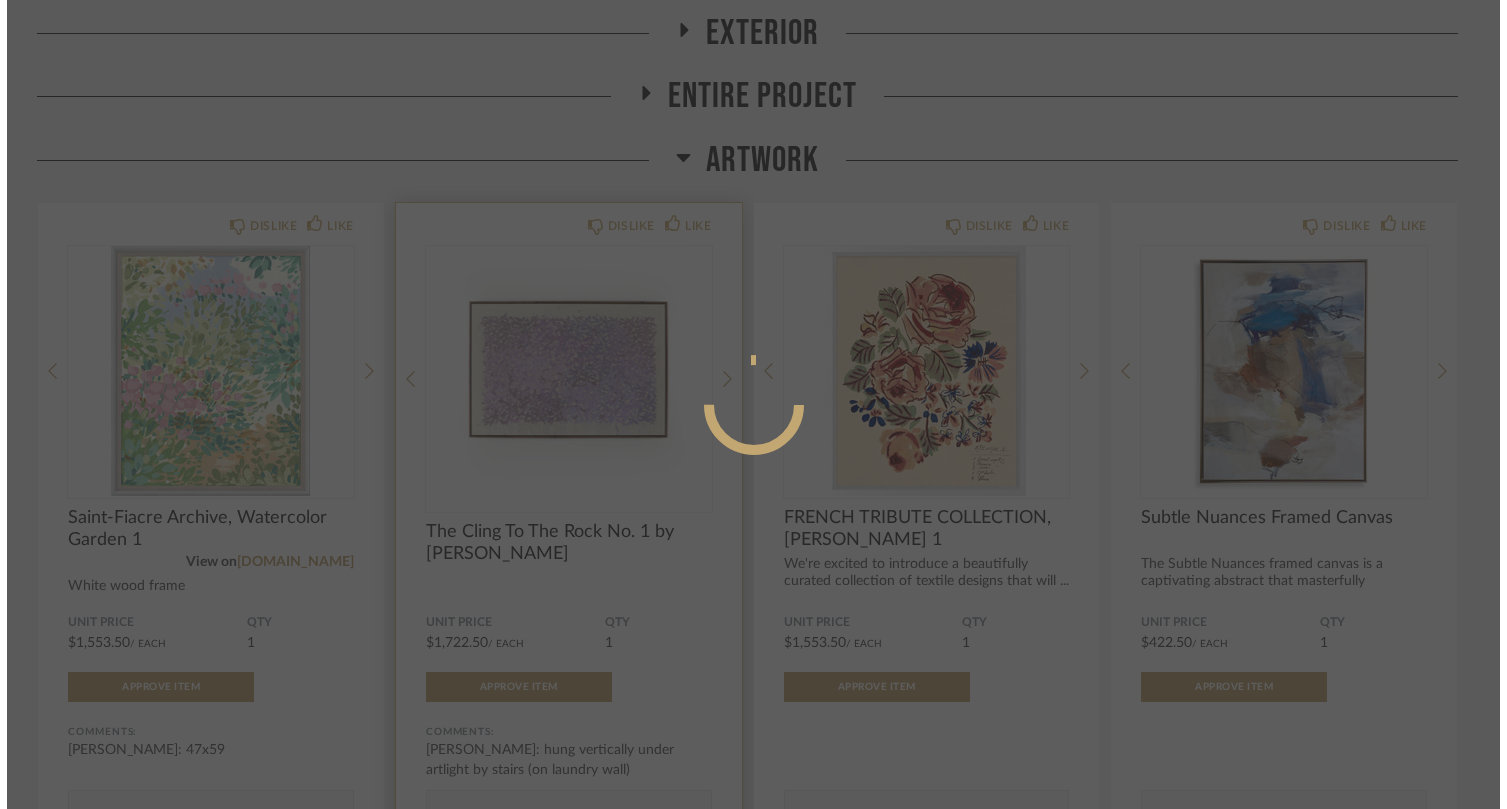 scroll, scrollTop: 0, scrollLeft: 0, axis: both 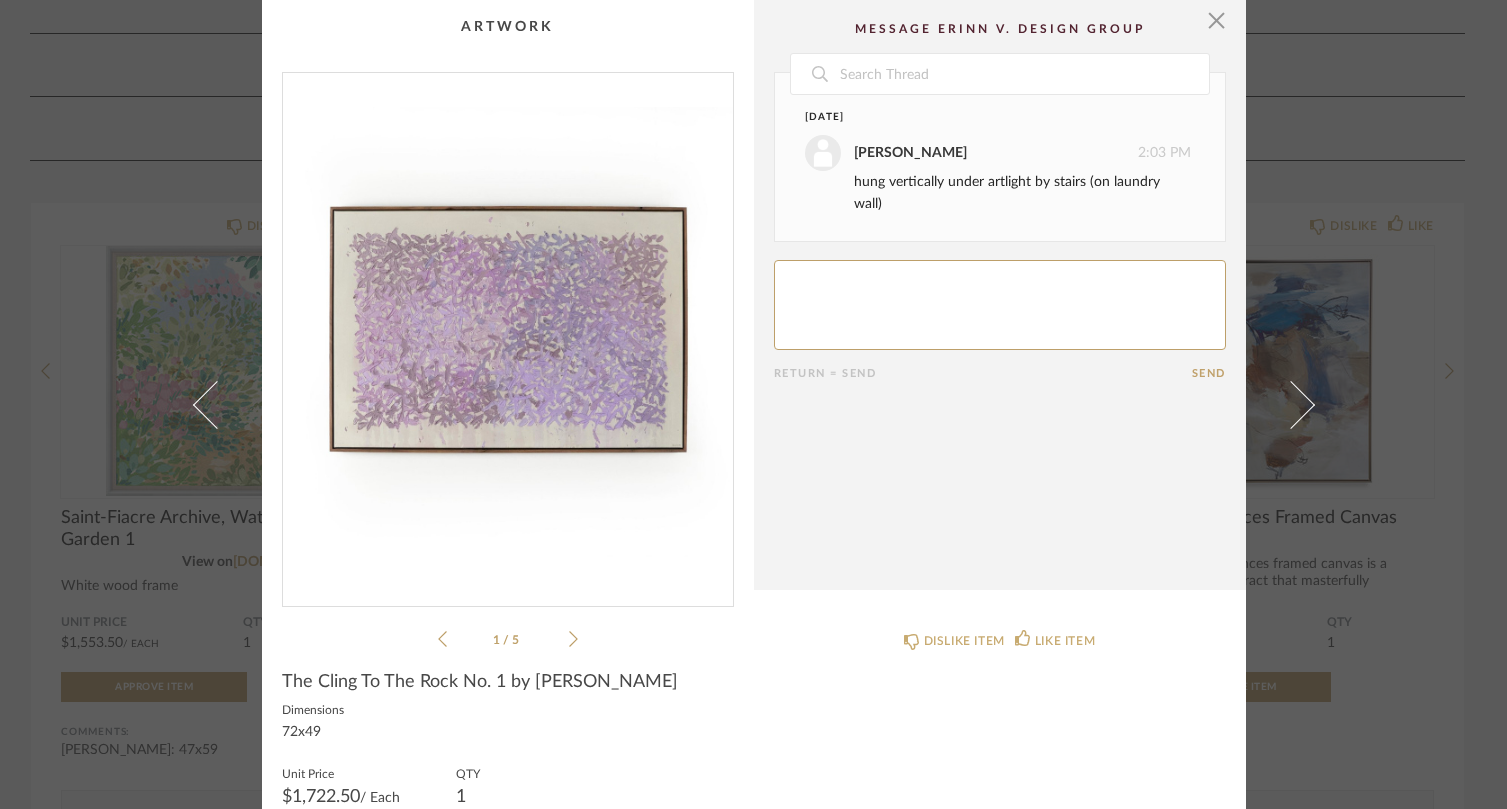 click 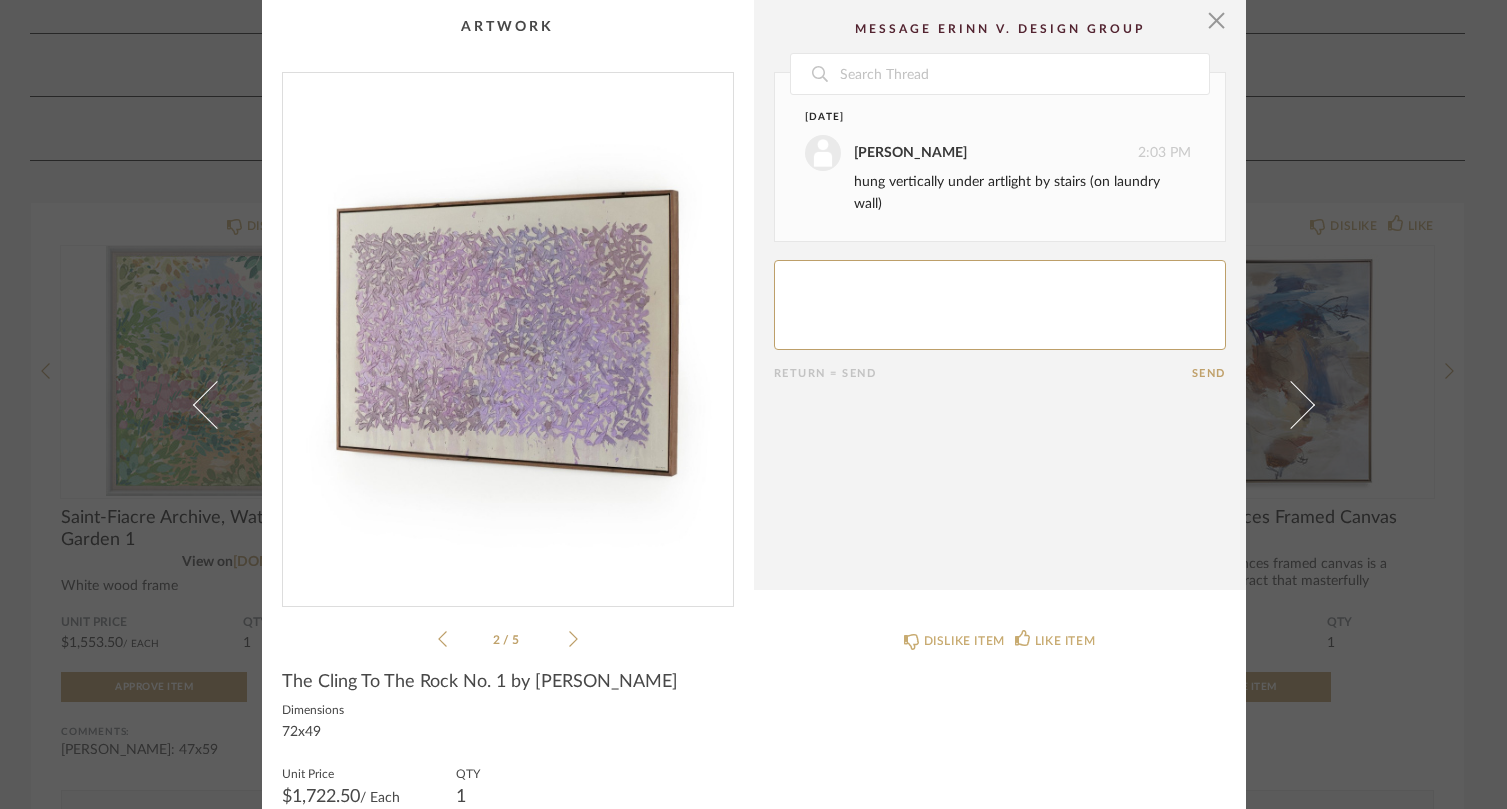 click on "hung vertically under artlight by stairs (on laundry wall)" at bounding box center (1022, 193) 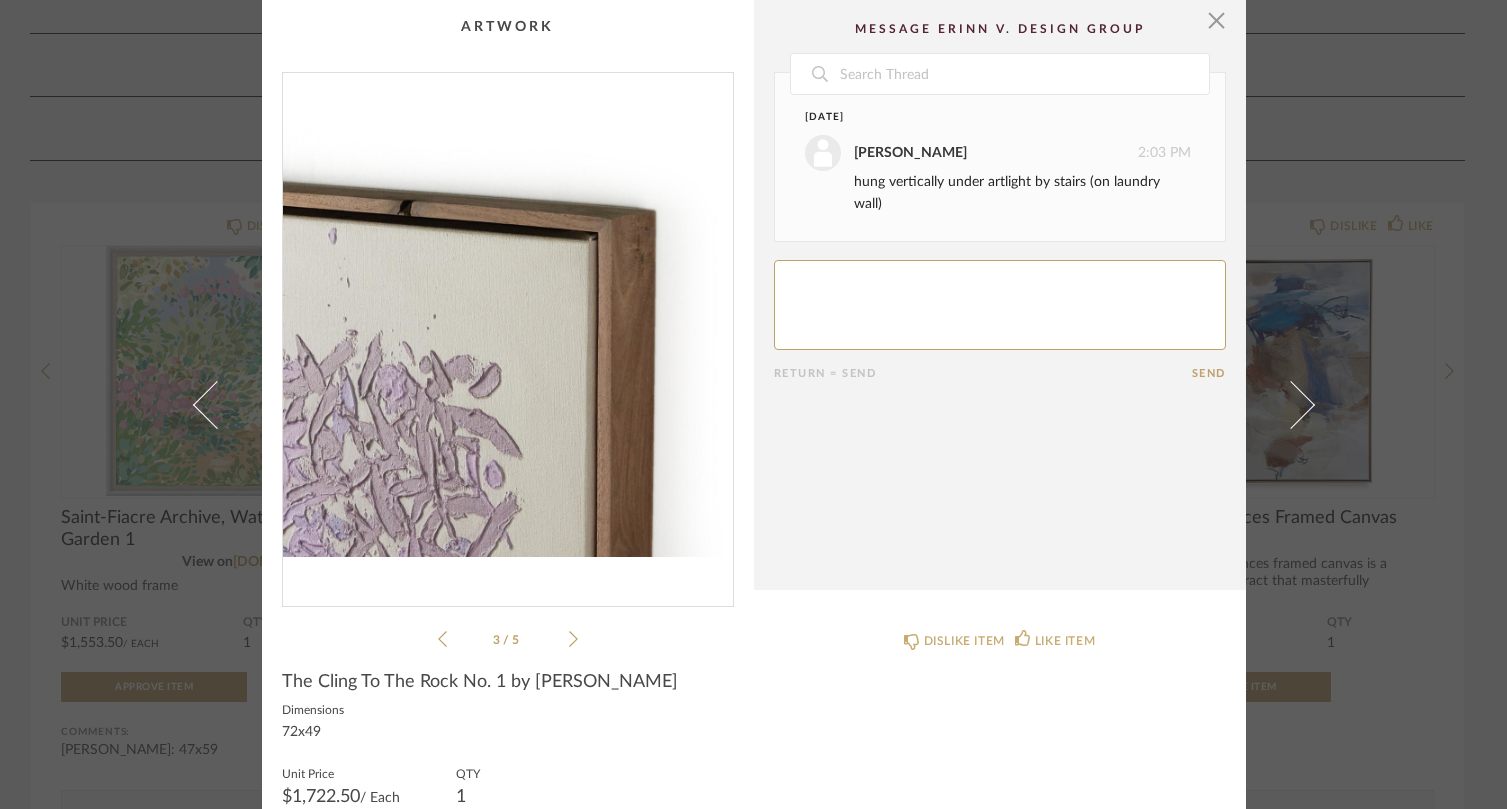click 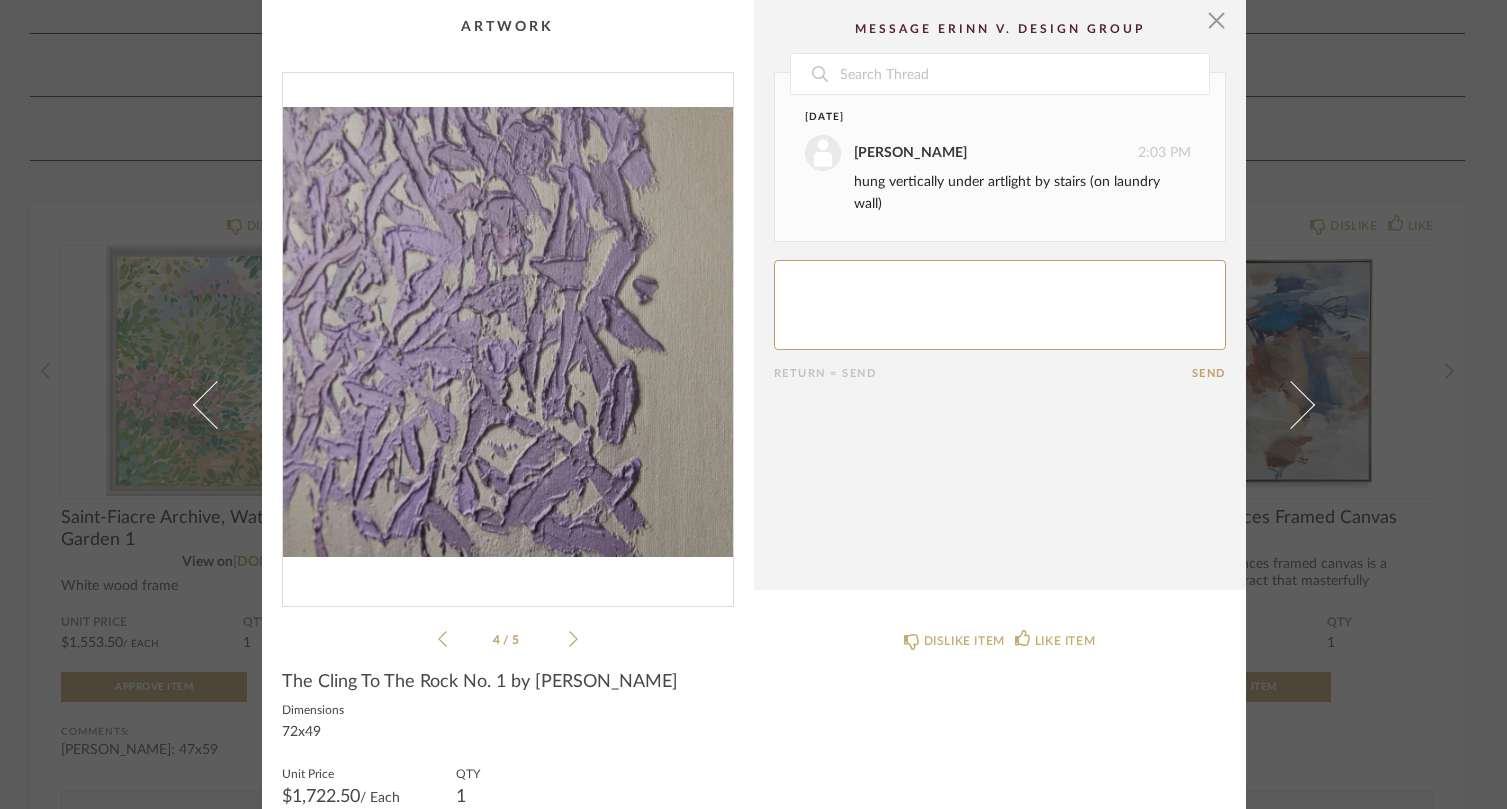 click 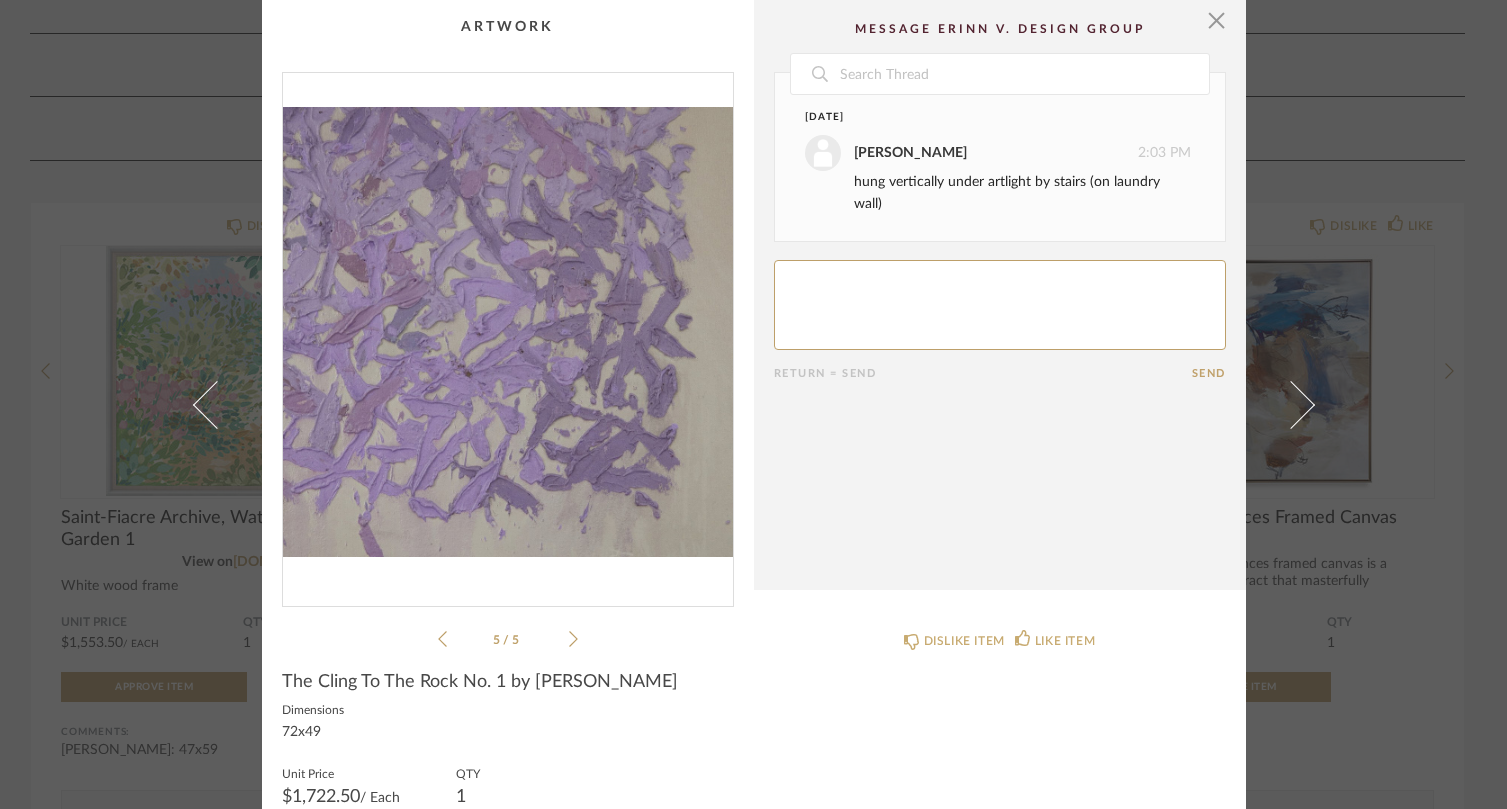 click 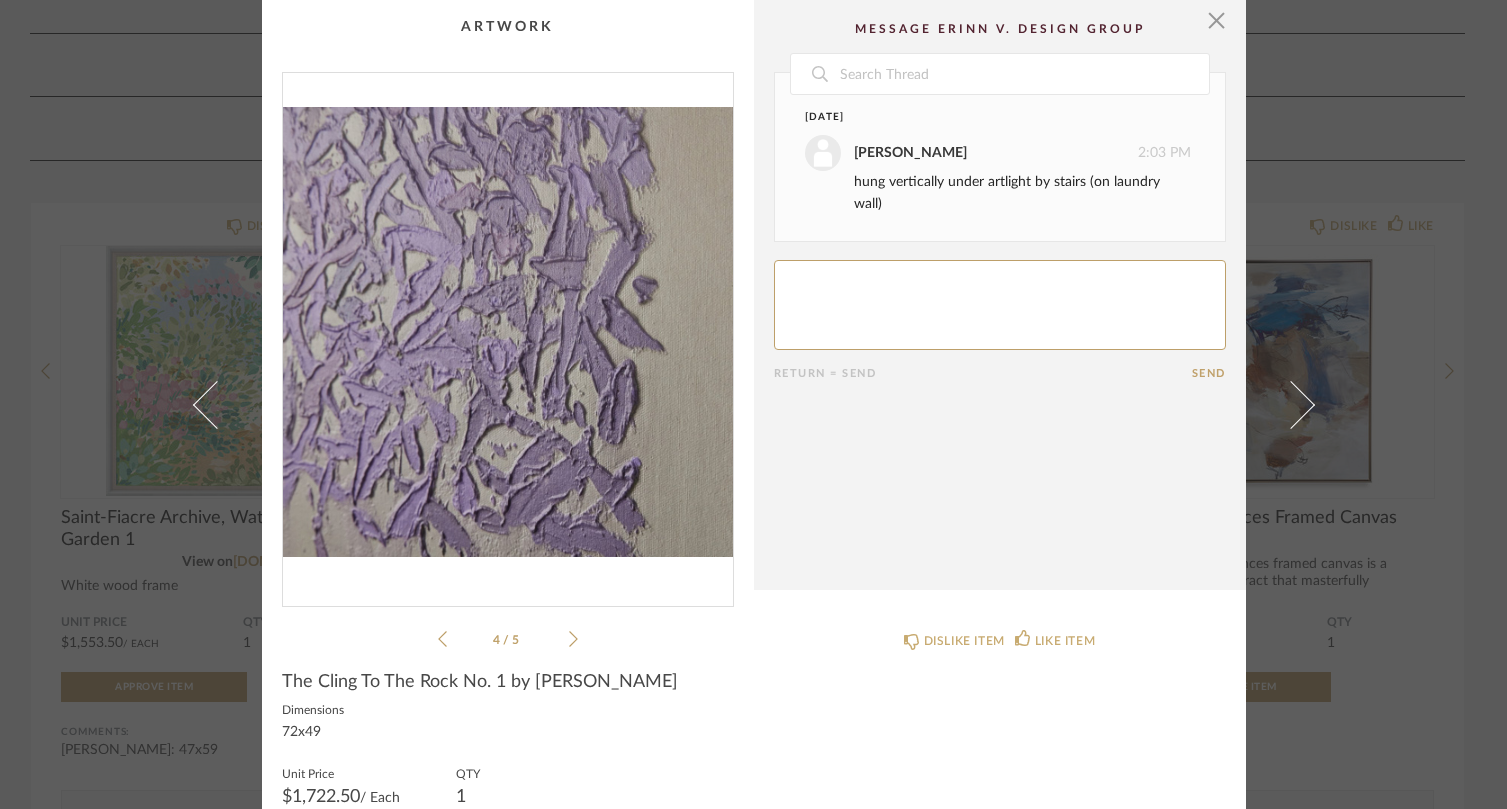 click 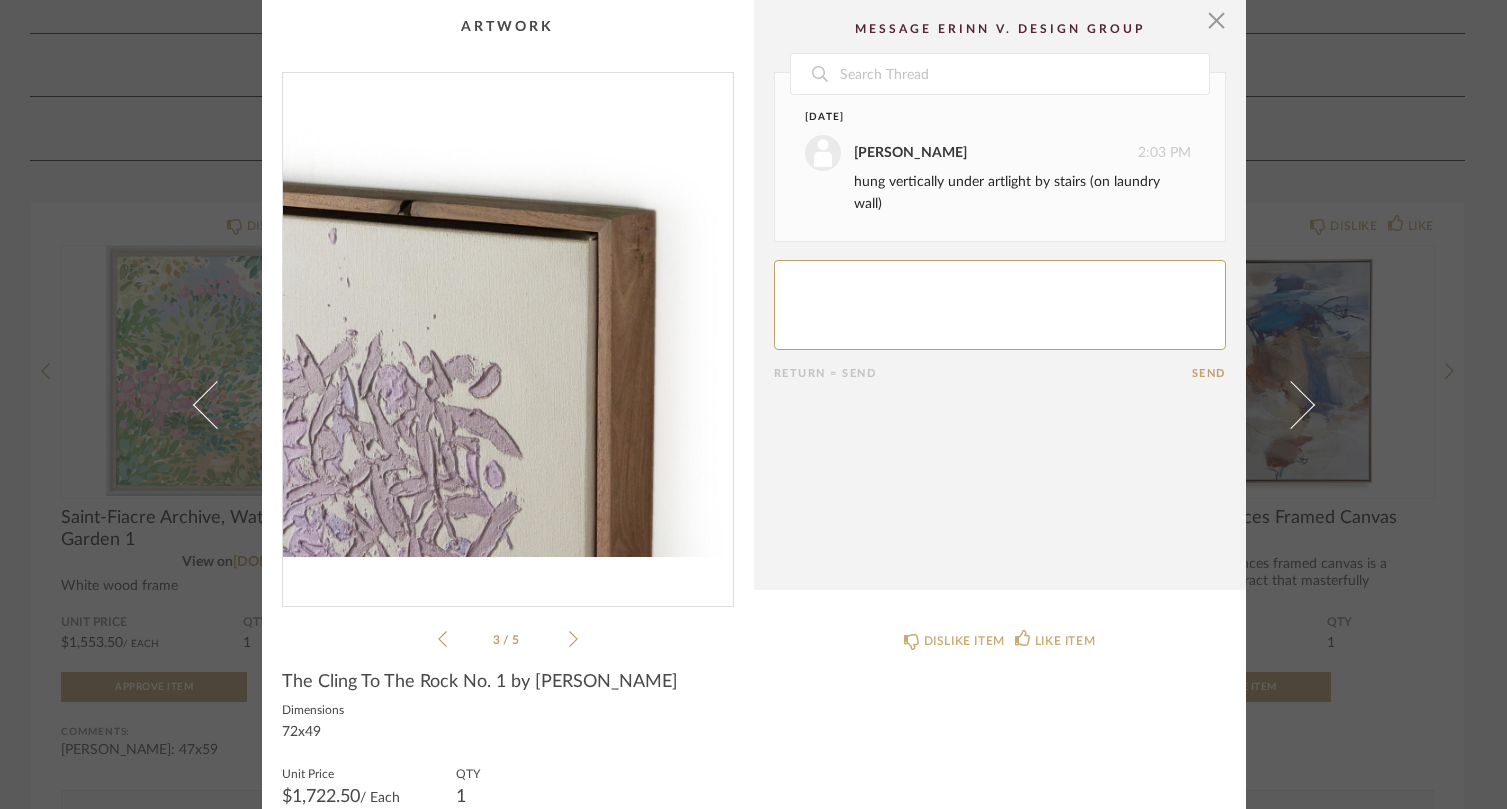 click 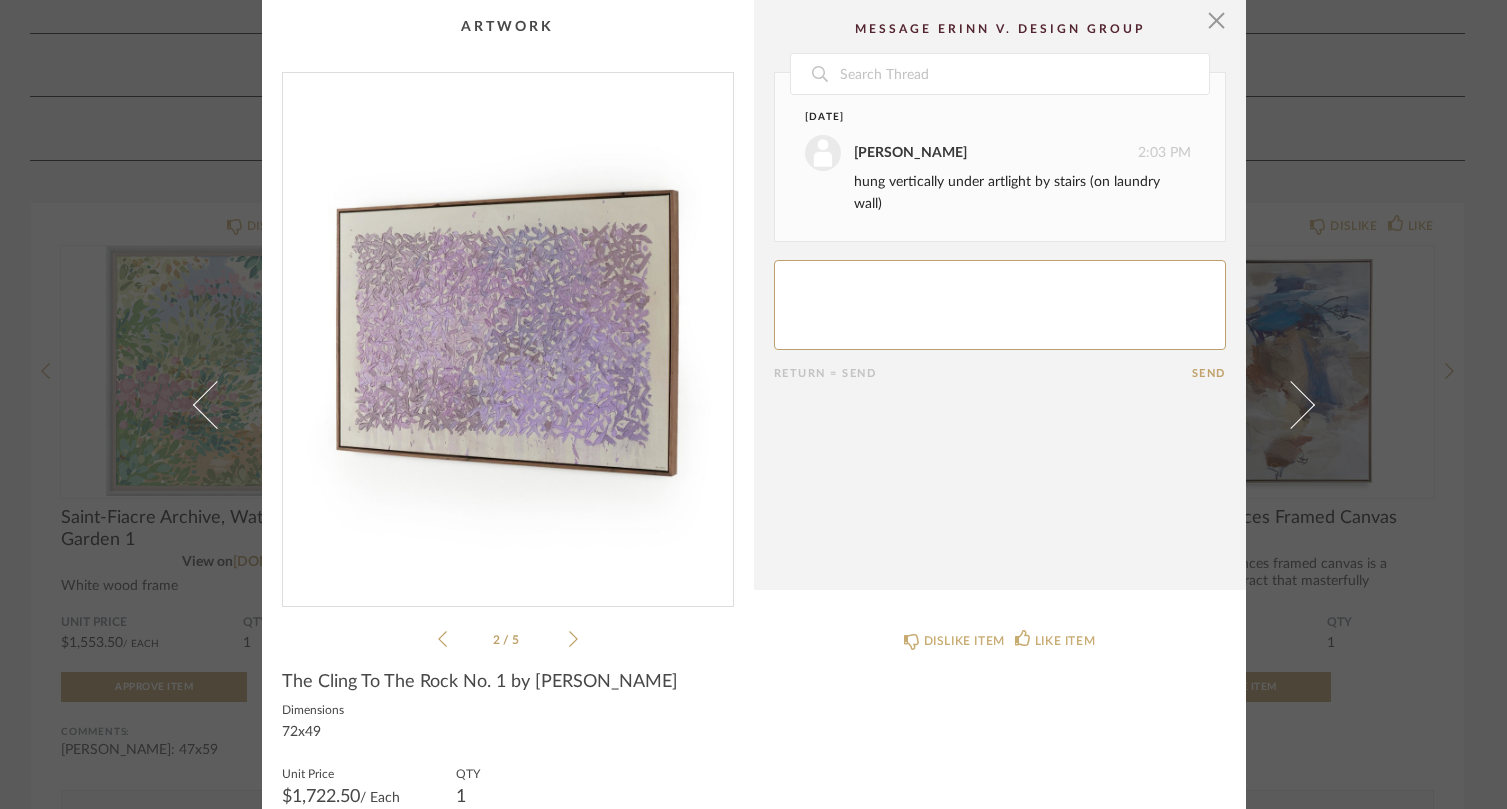 click 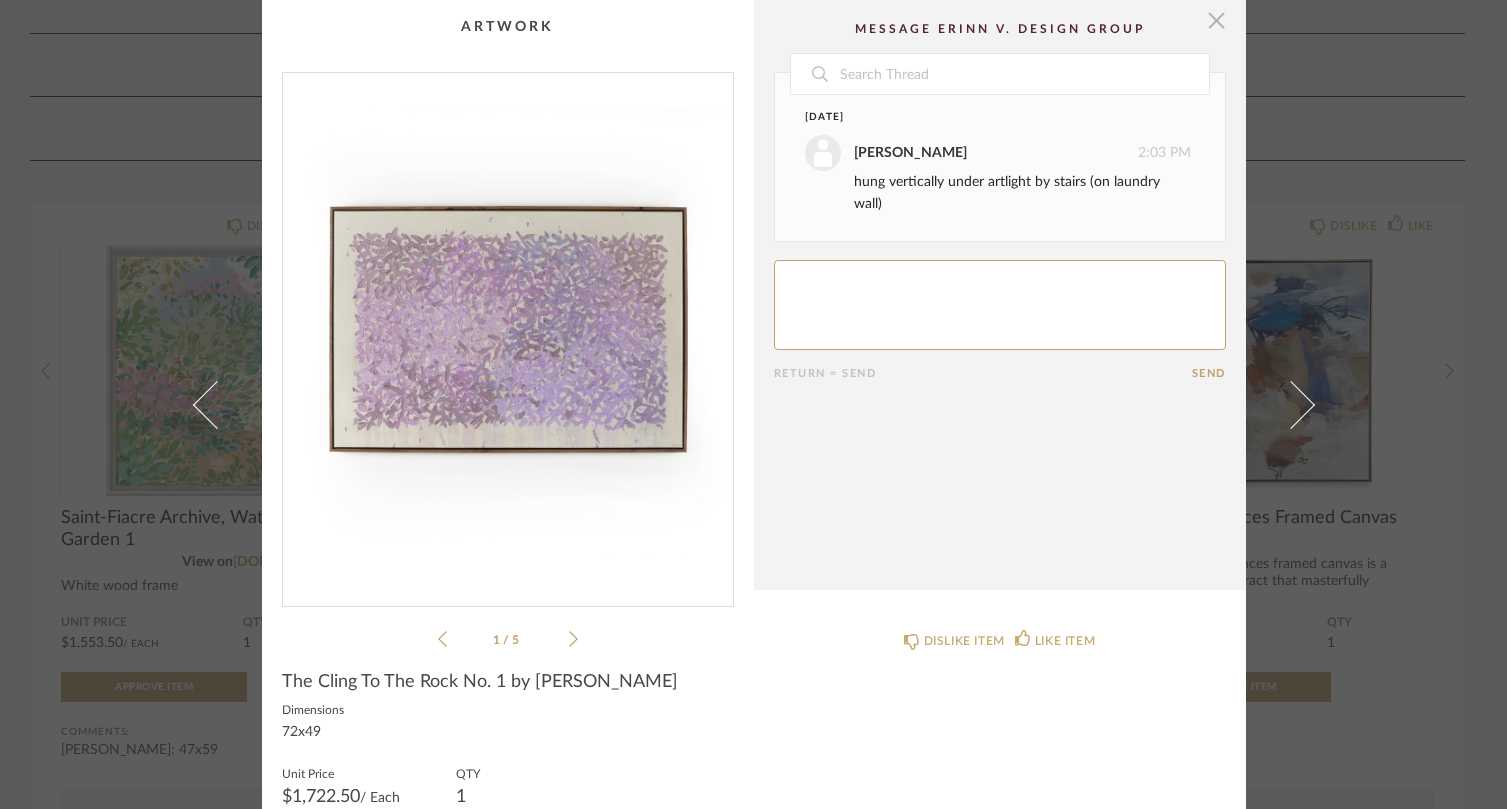 click at bounding box center (1217, 20) 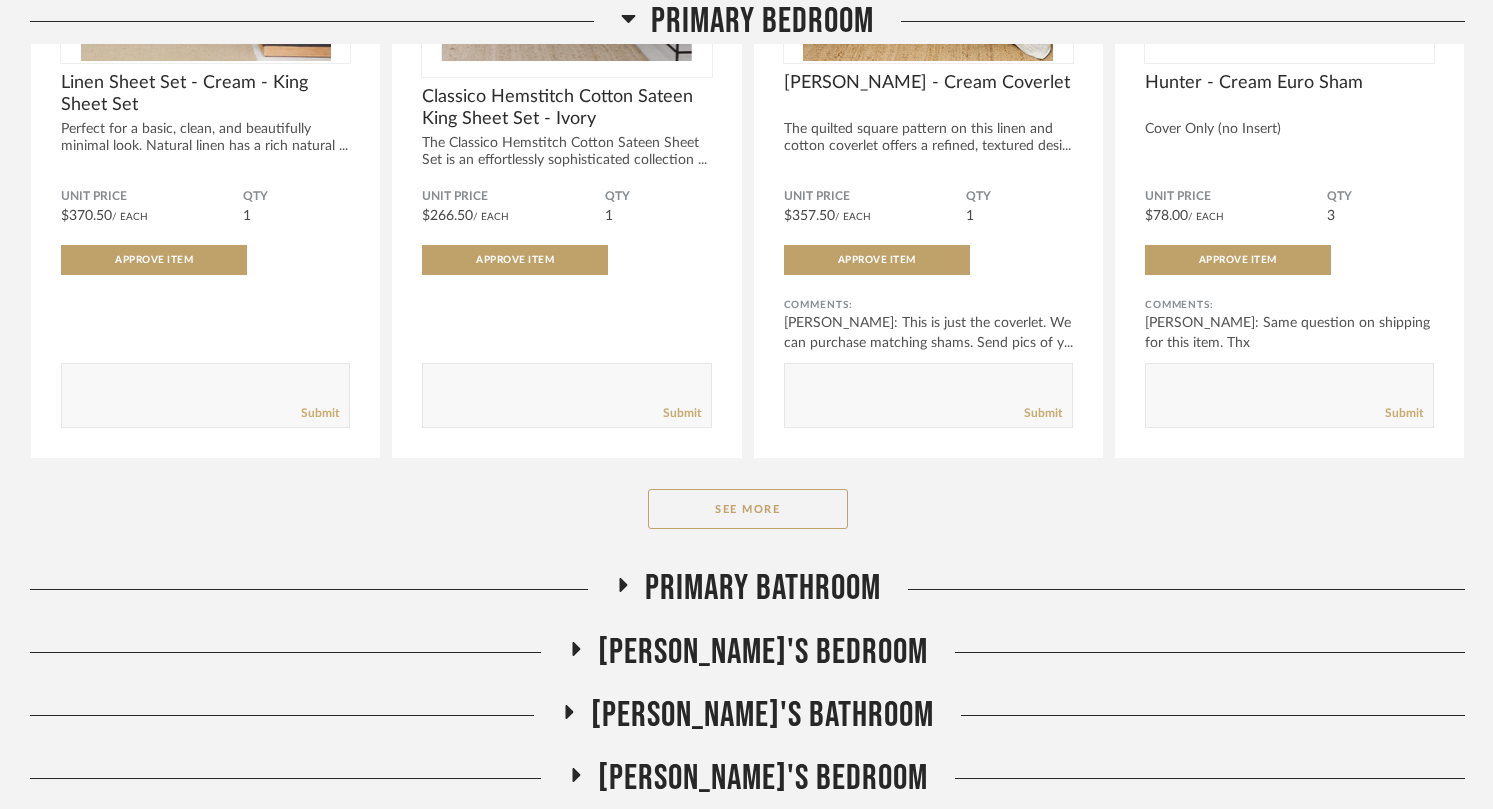 scroll, scrollTop: 6810, scrollLeft: 0, axis: vertical 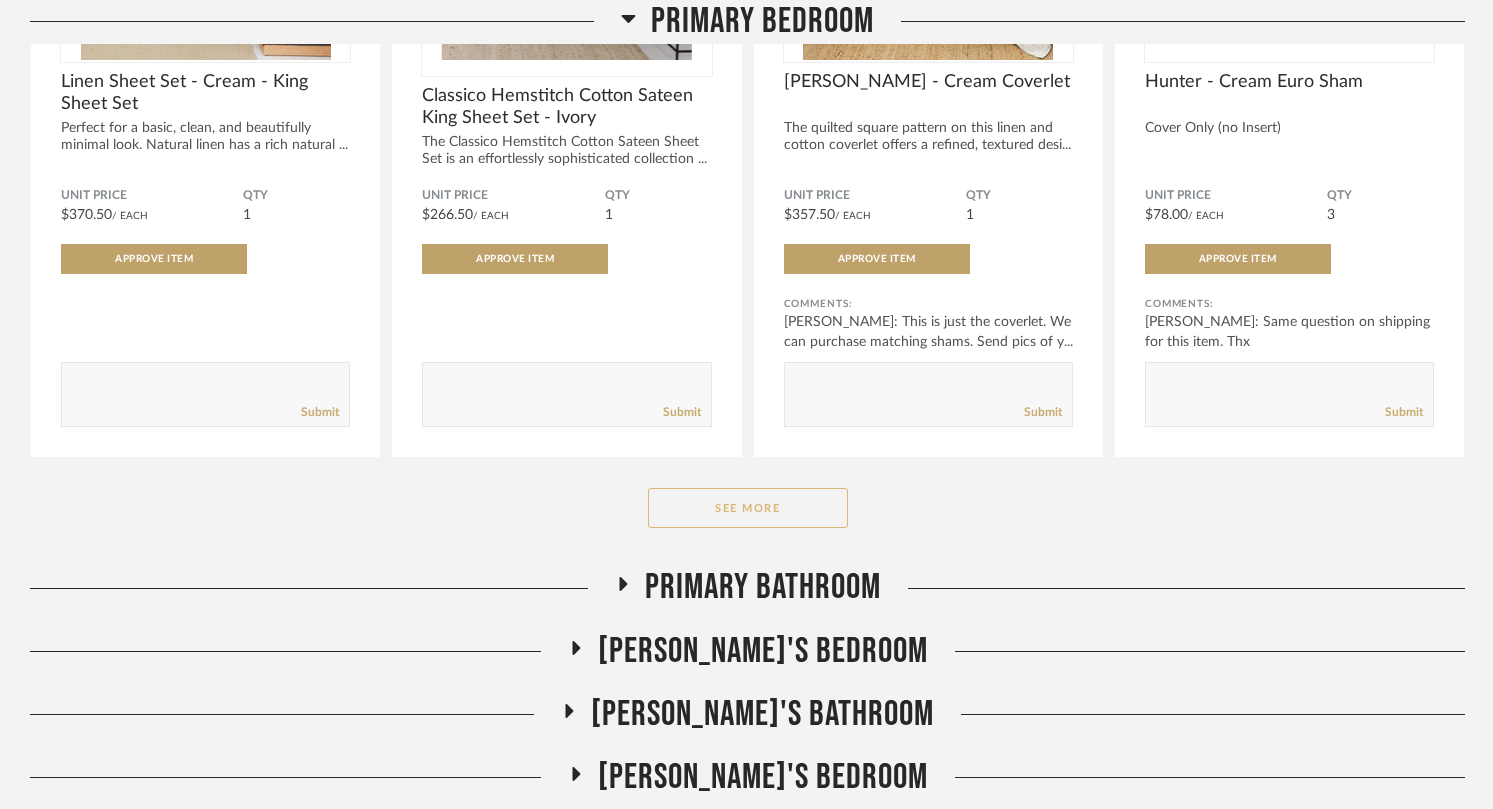 click on "See More" 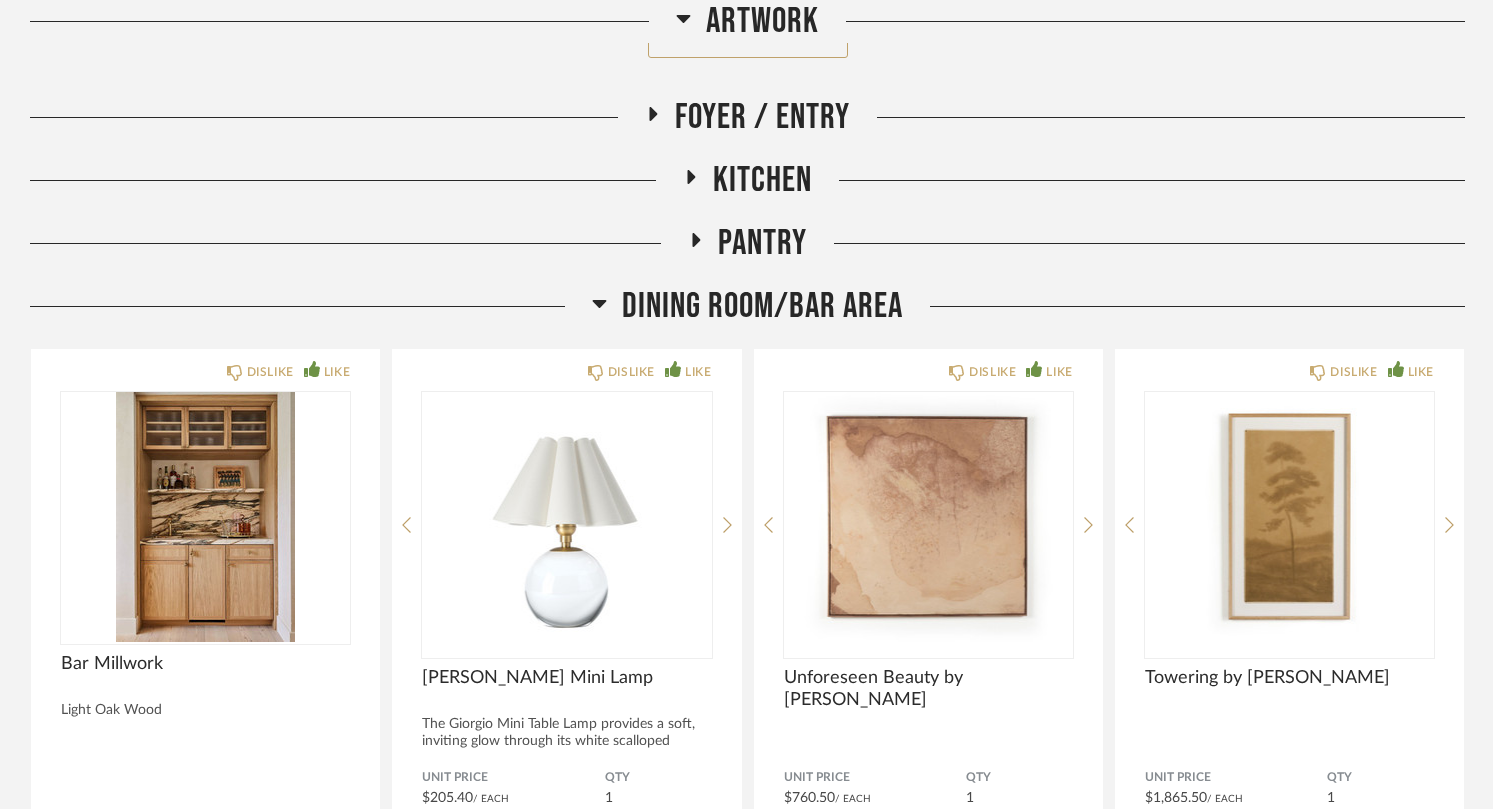 scroll, scrollTop: 1332, scrollLeft: 0, axis: vertical 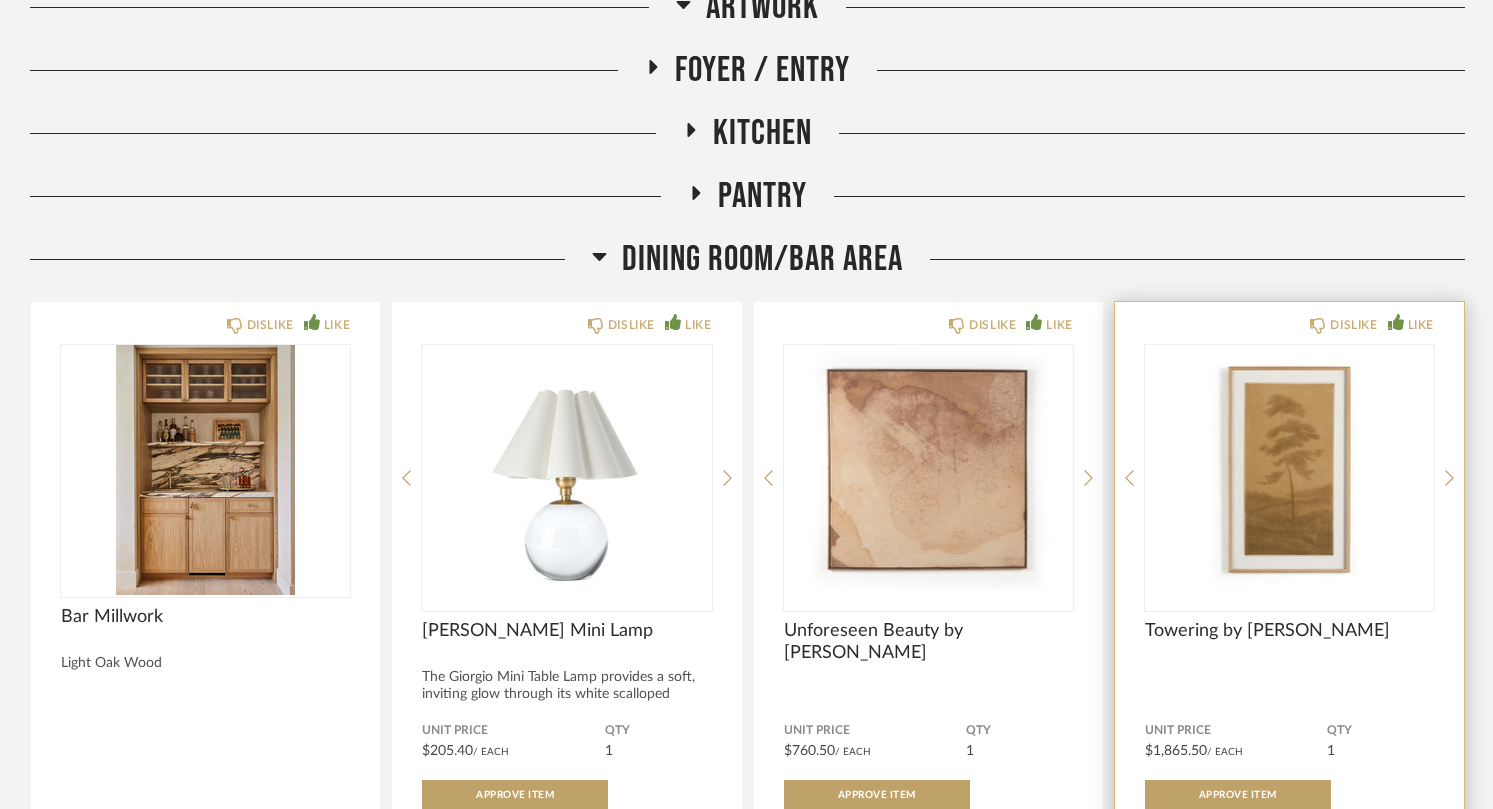 click at bounding box center [1289, 470] 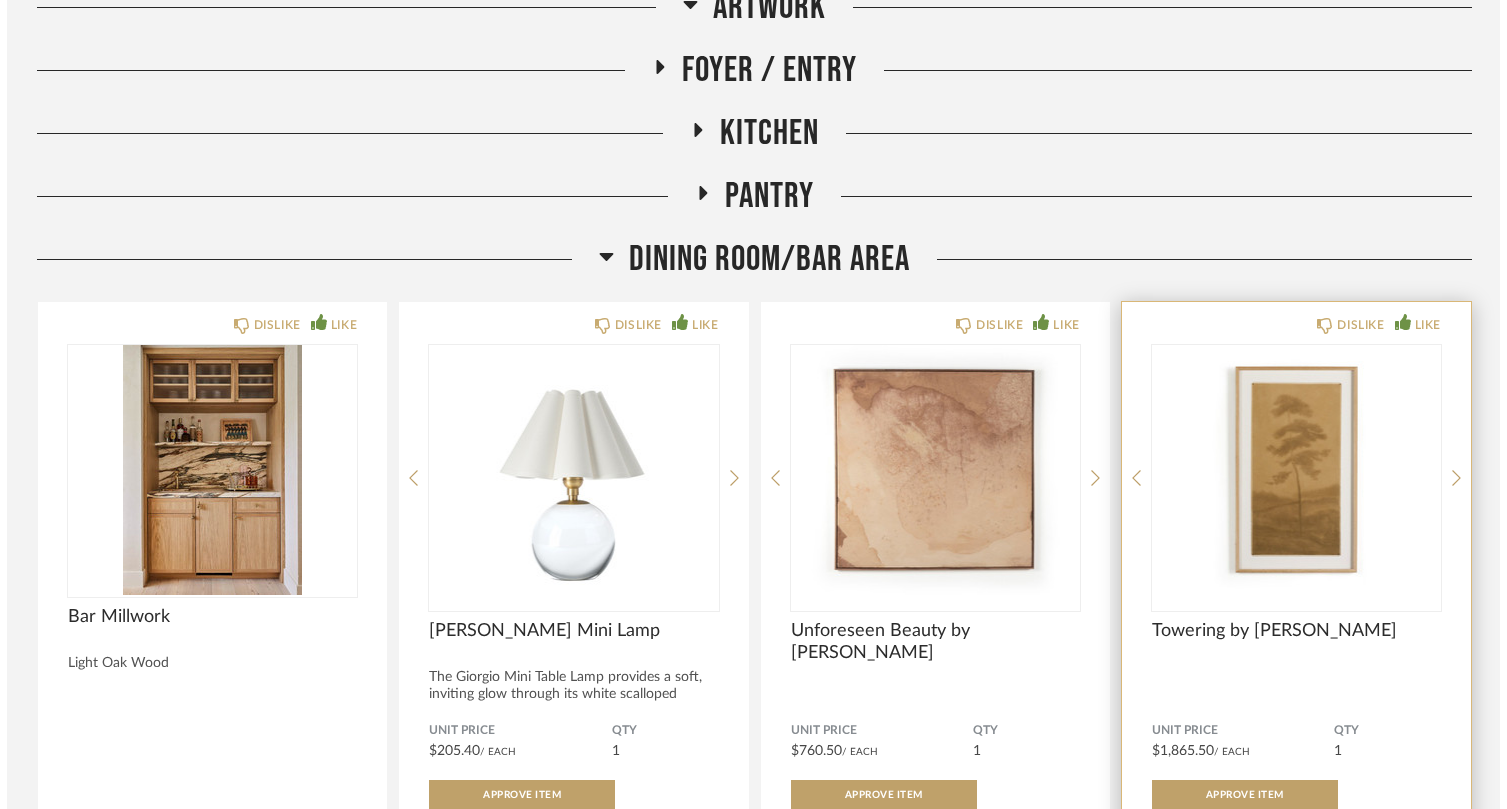 scroll, scrollTop: 0, scrollLeft: 0, axis: both 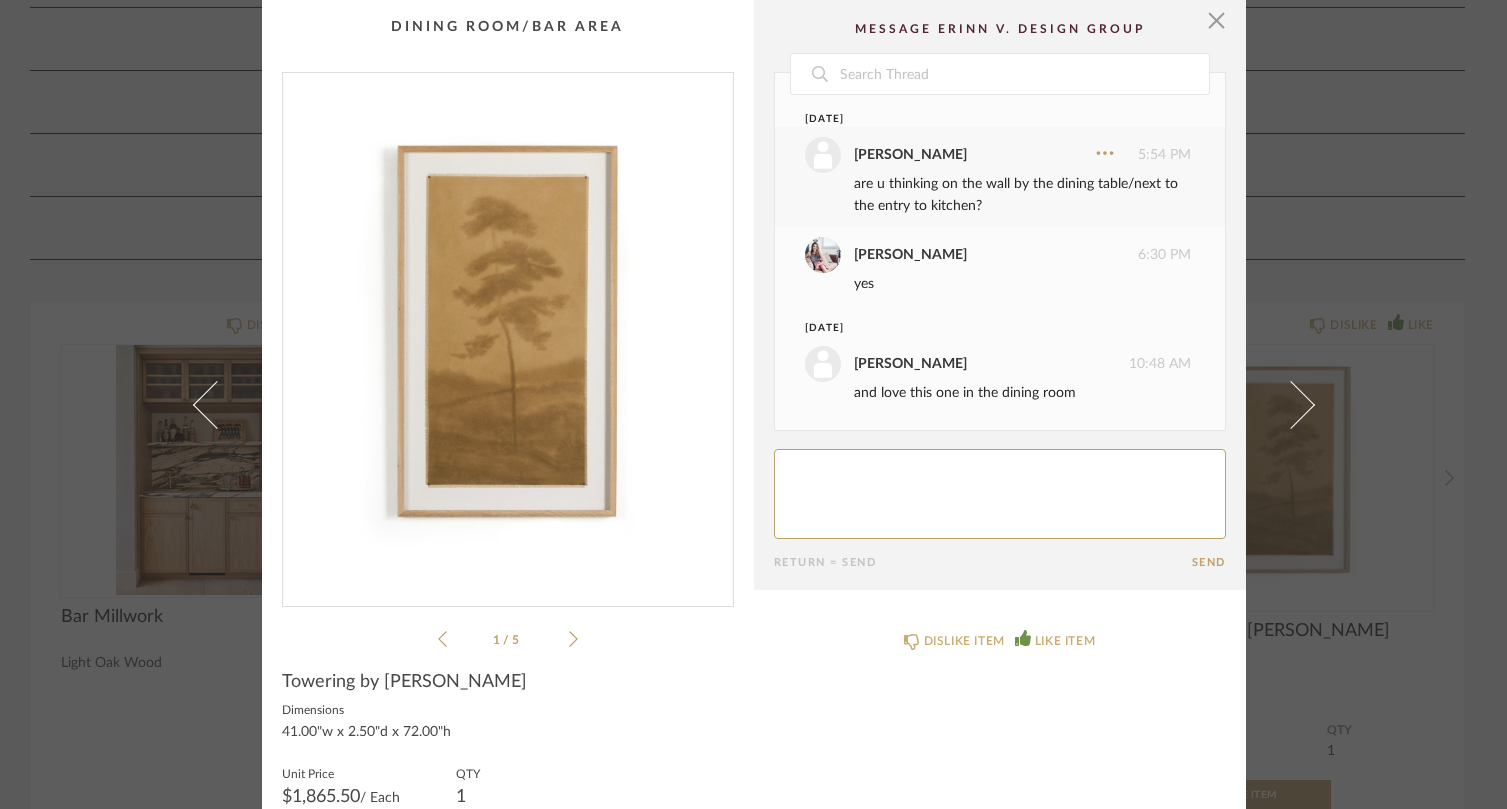 click at bounding box center [508, 331] 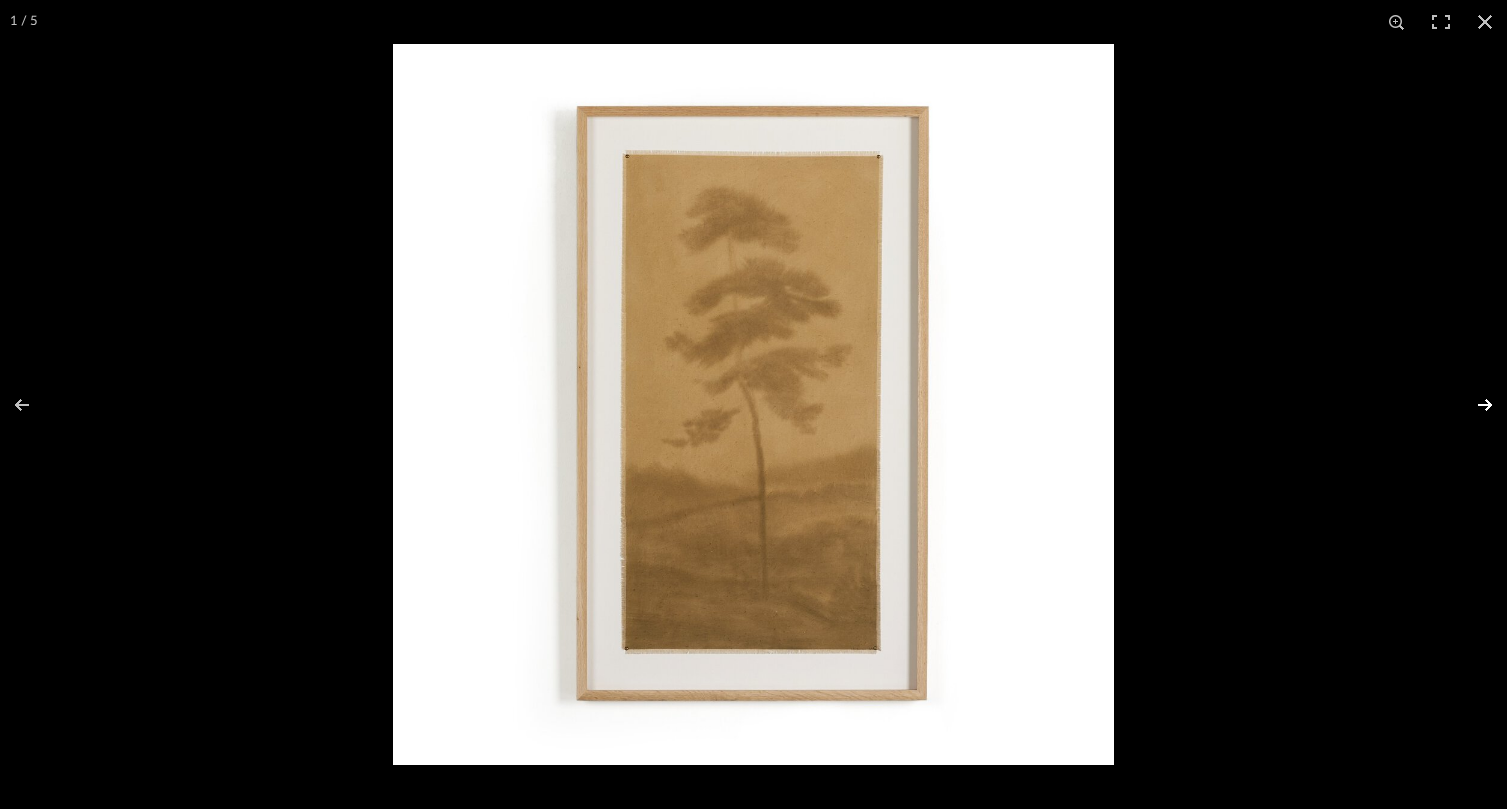 click at bounding box center (1472, 405) 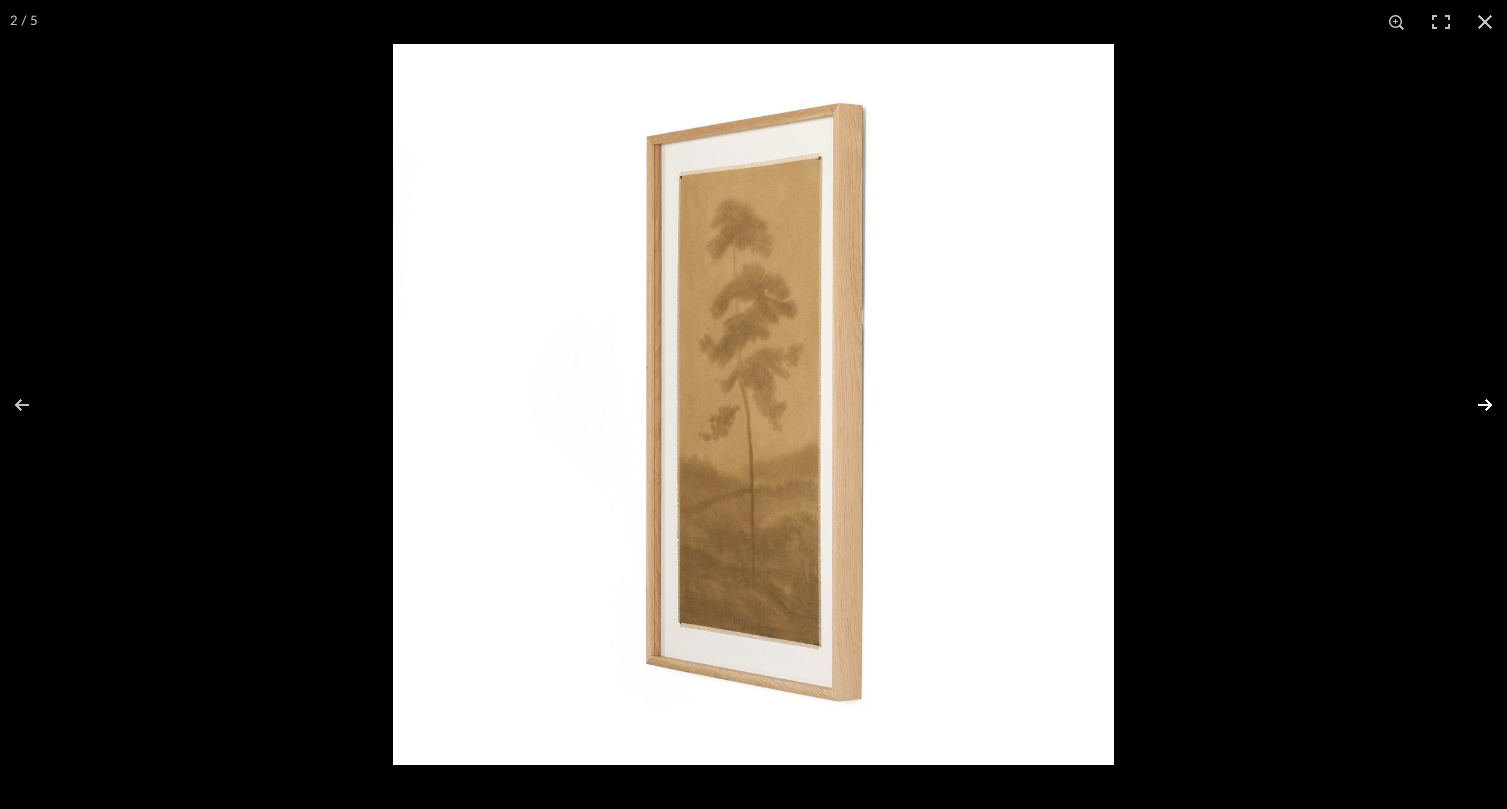 click at bounding box center (1472, 405) 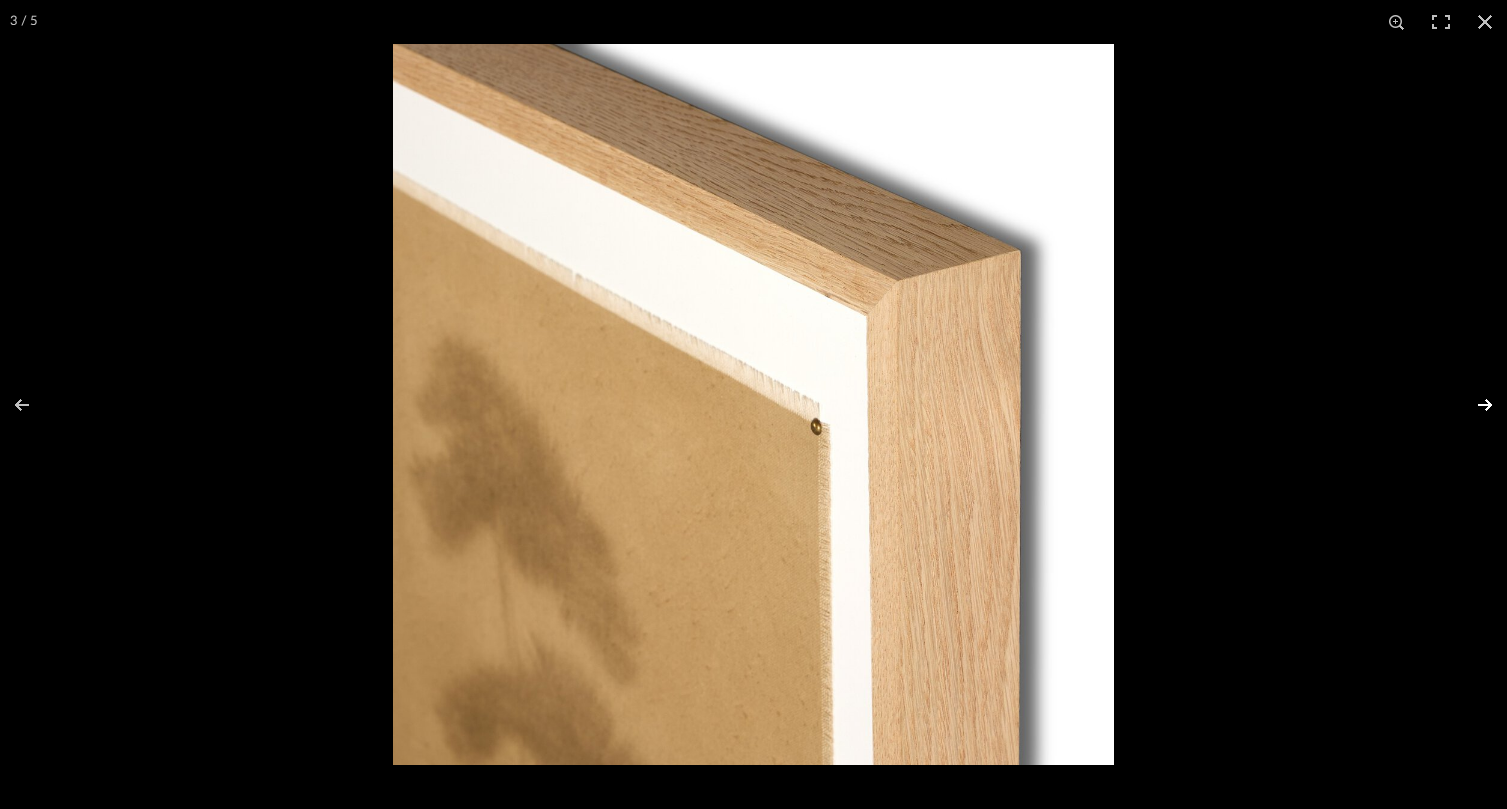 click at bounding box center [1472, 405] 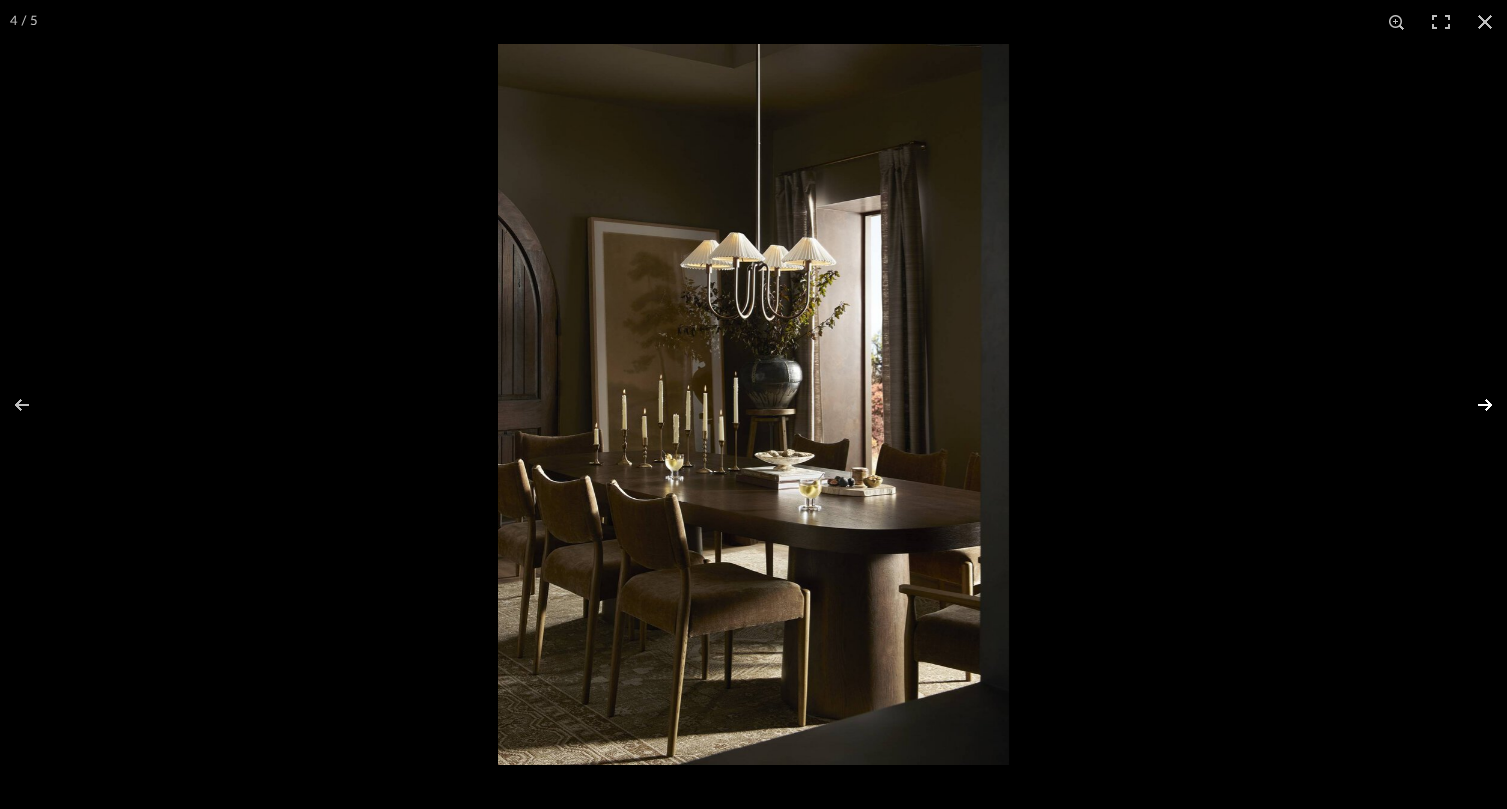 click at bounding box center [1472, 405] 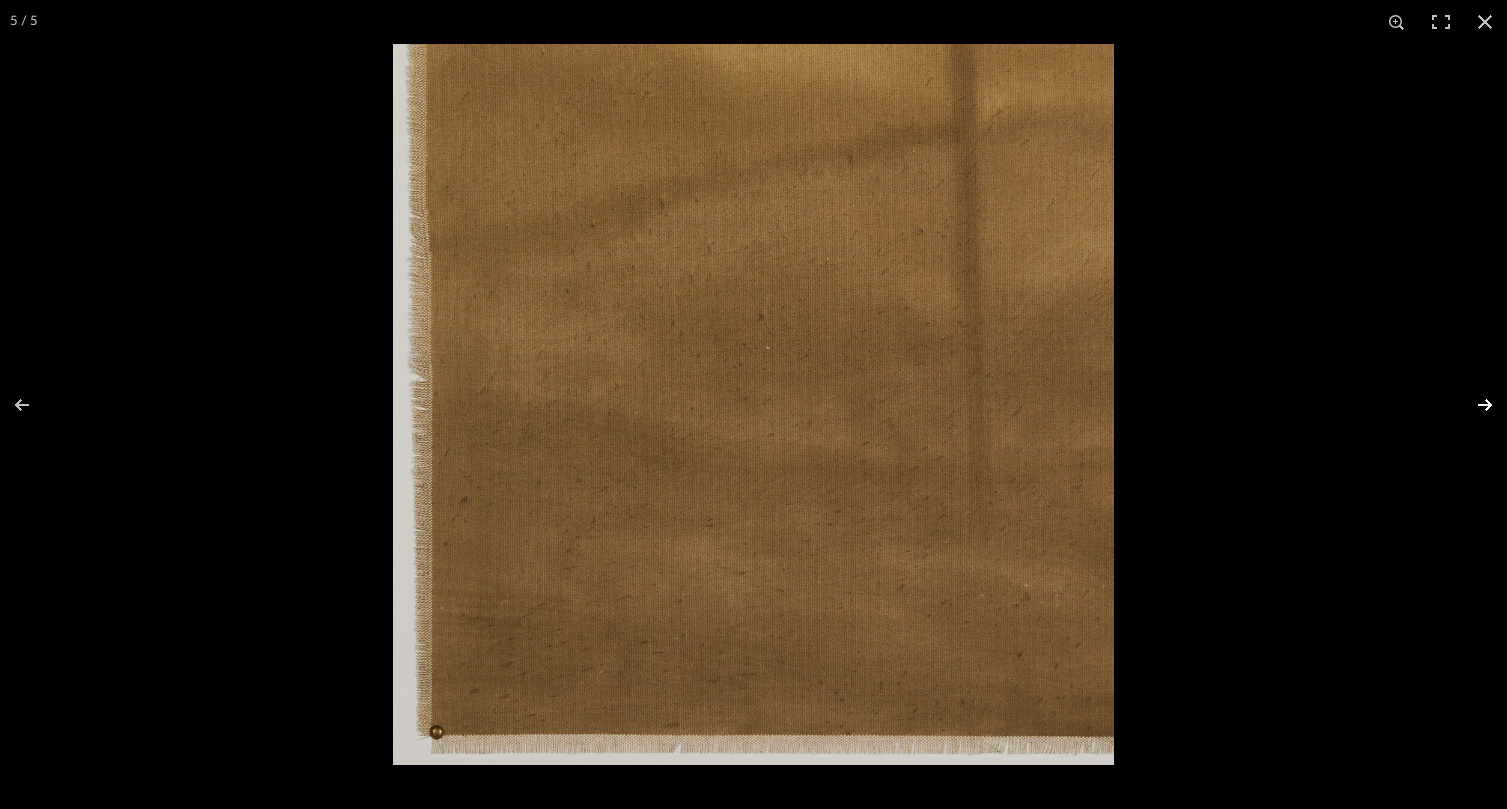 click at bounding box center (1472, 405) 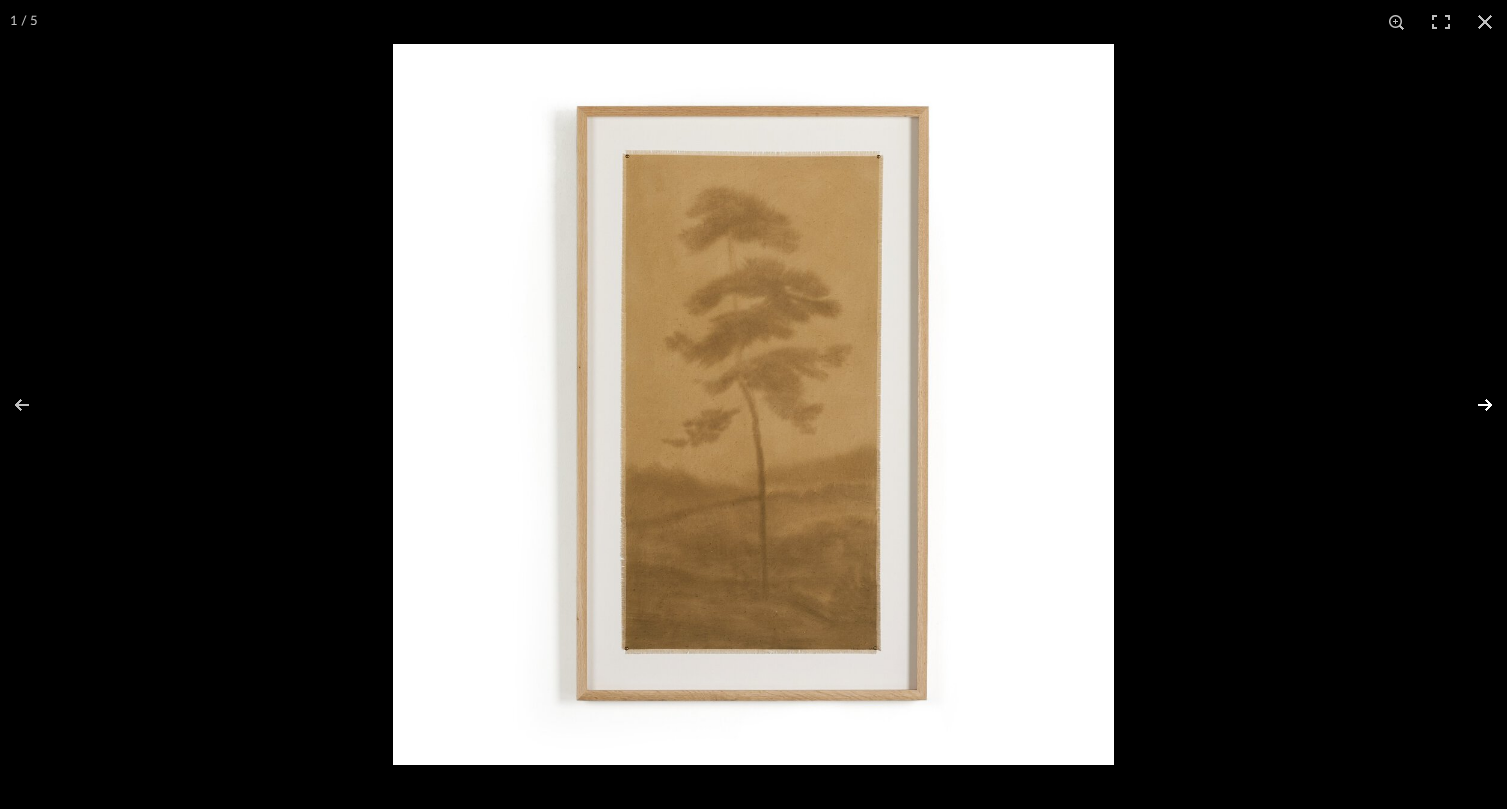 click at bounding box center [1472, 405] 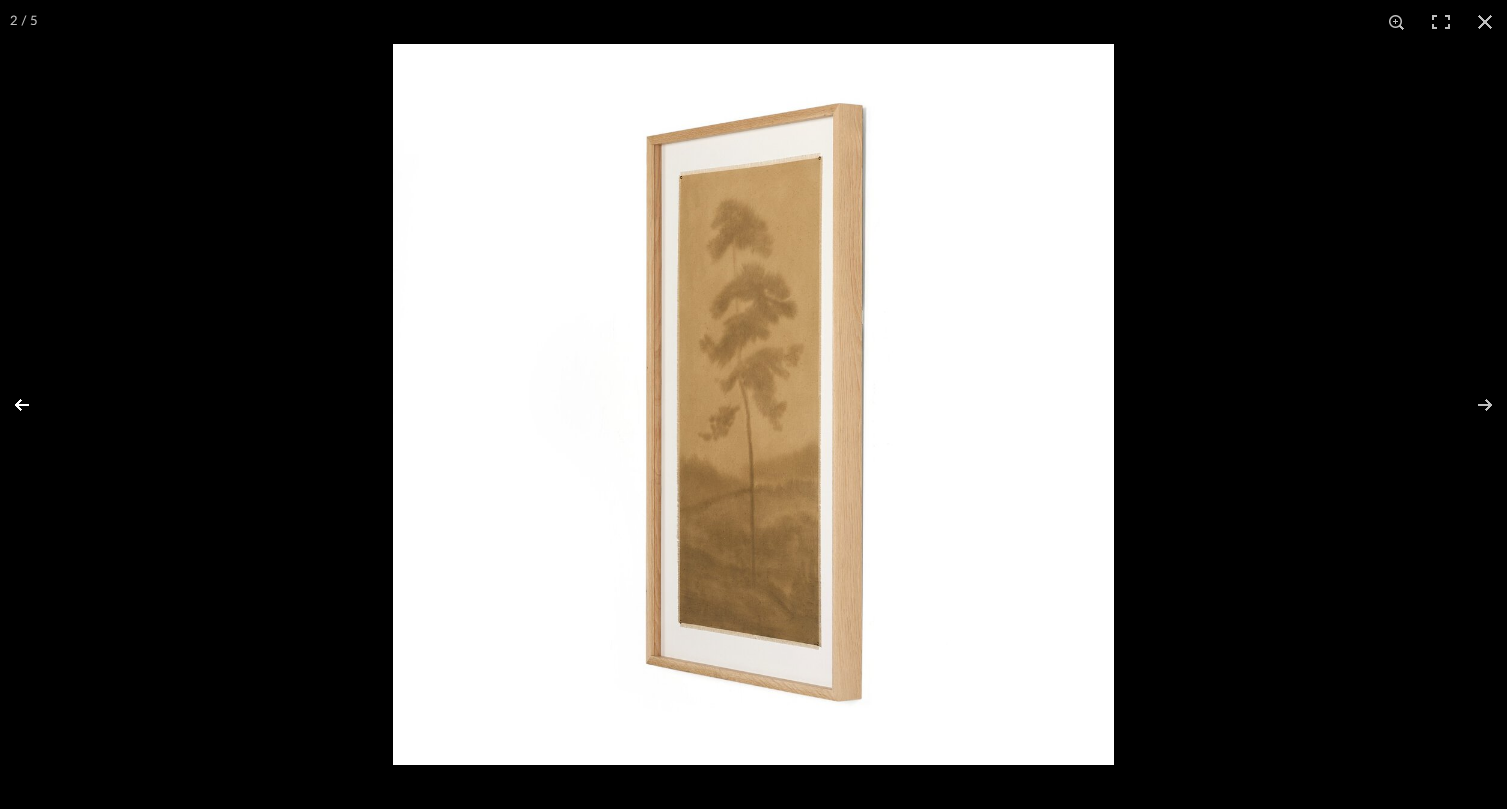 click at bounding box center [35, 405] 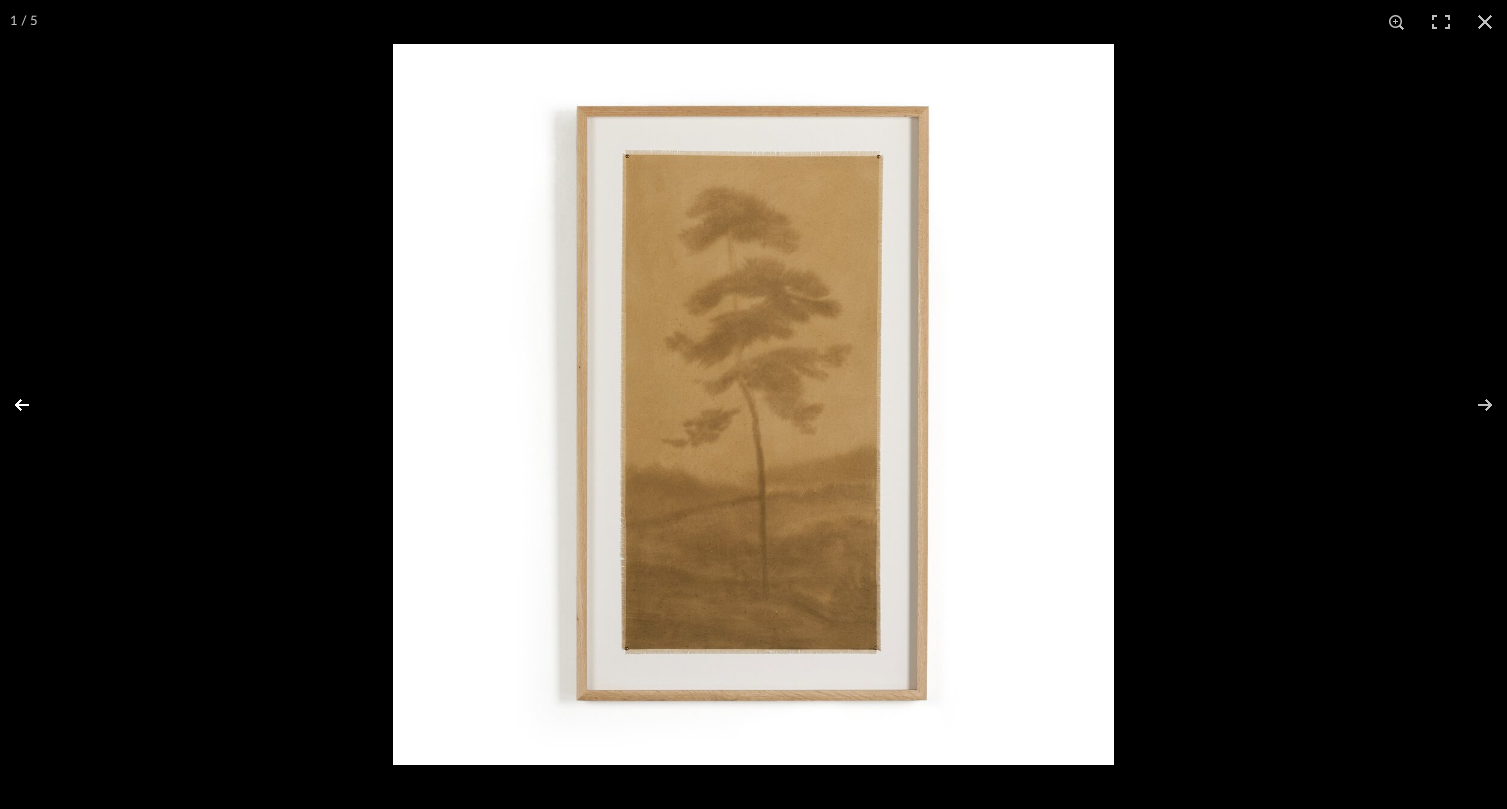 click at bounding box center [35, 405] 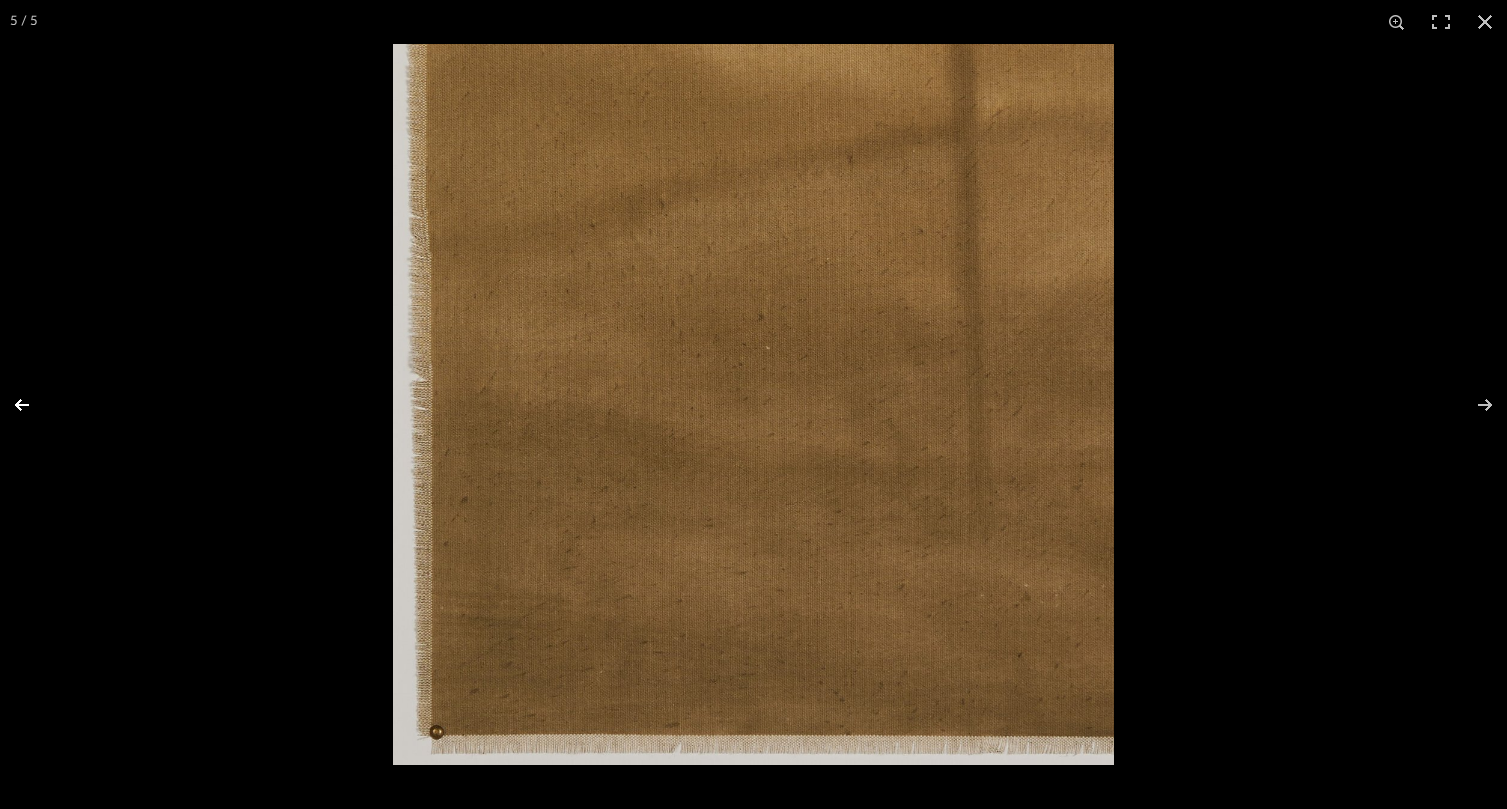 click at bounding box center (35, 405) 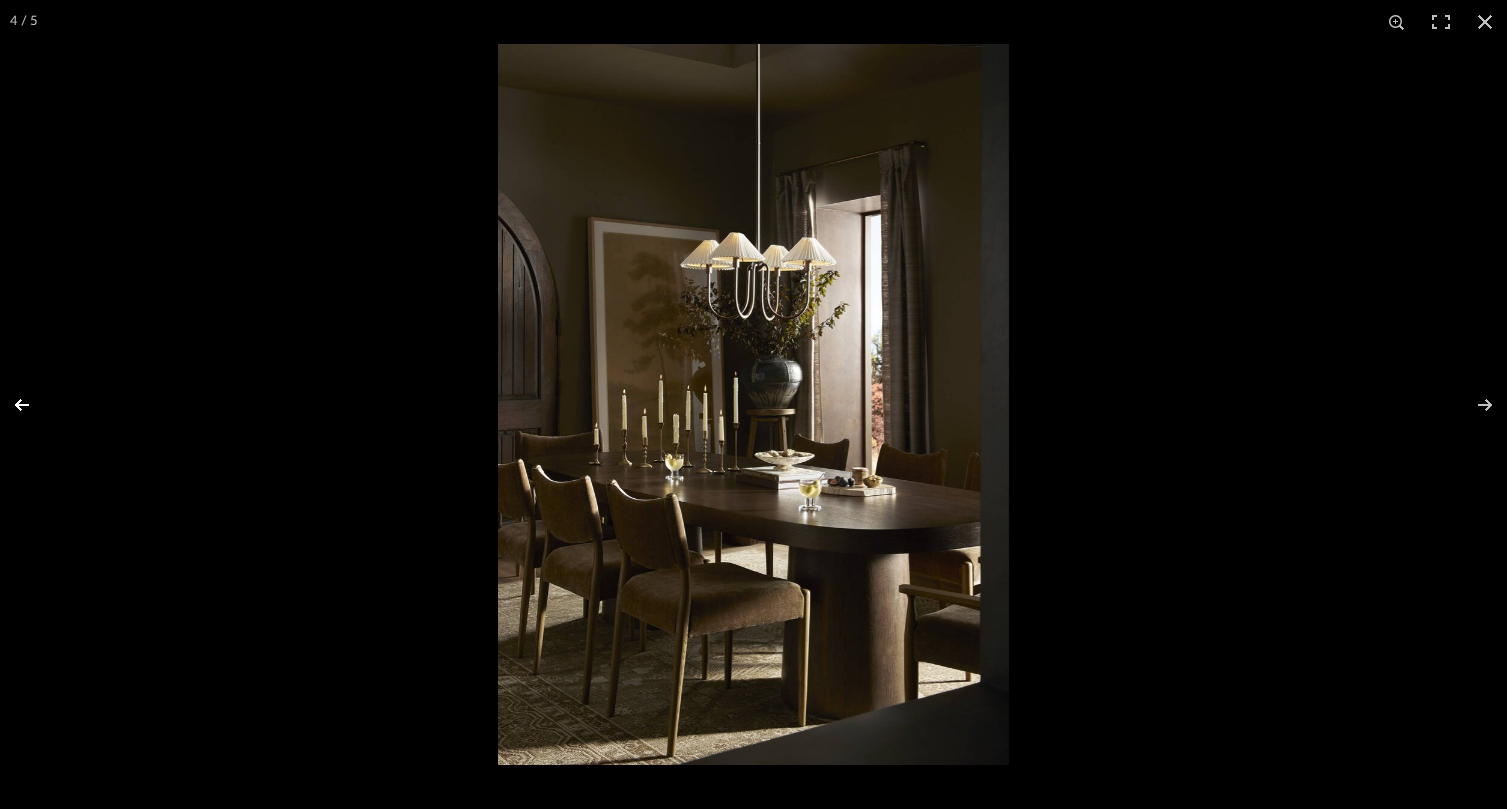 click at bounding box center [35, 405] 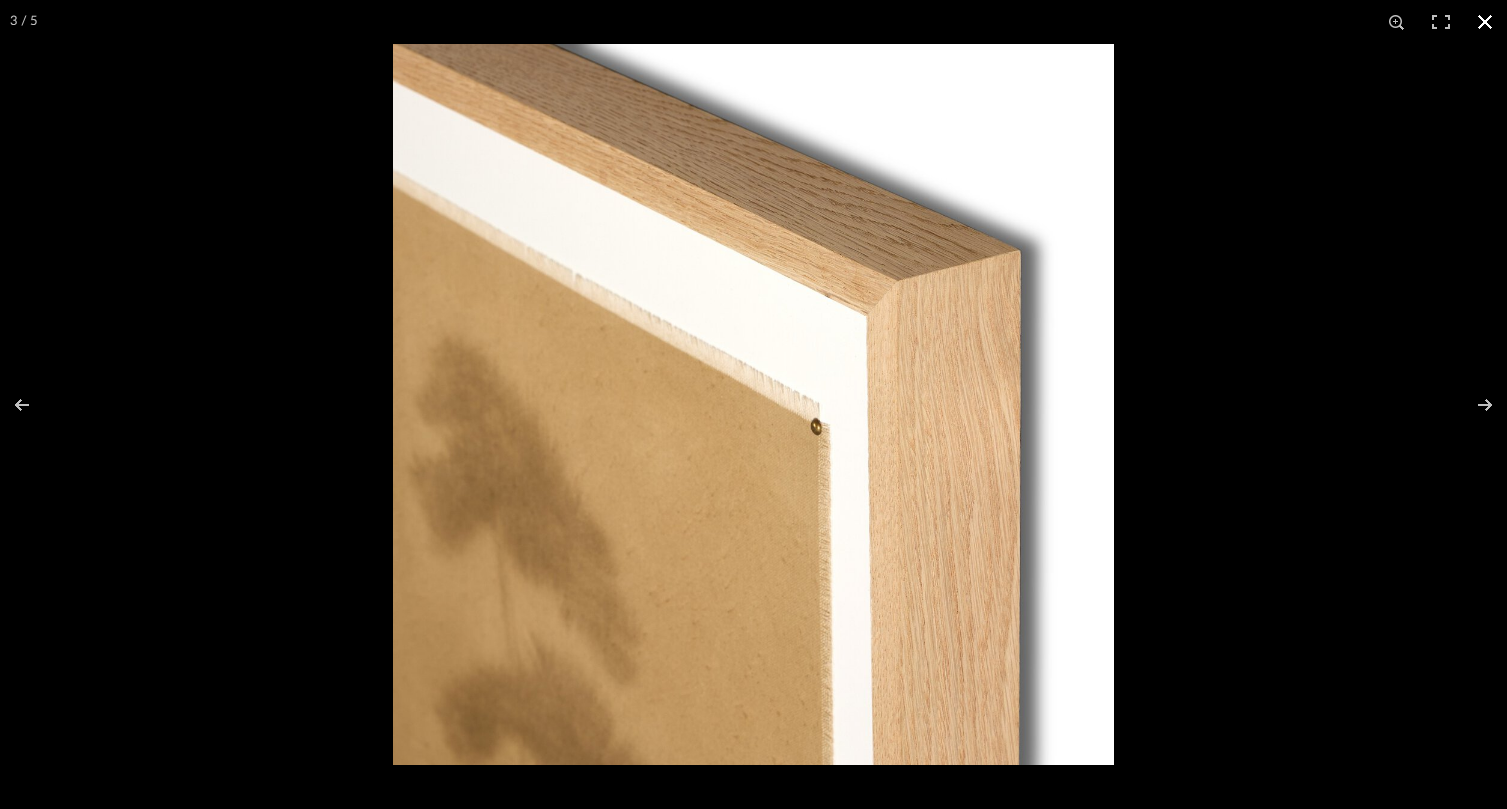 click at bounding box center [1485, 22] 